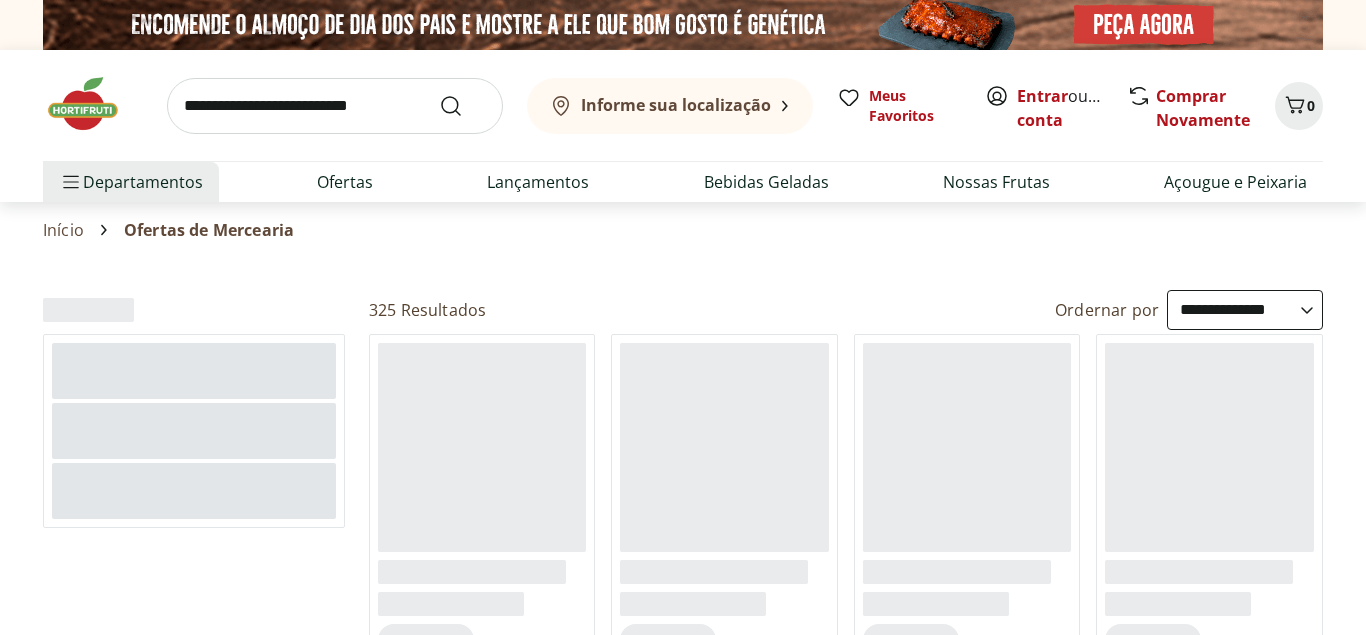 select on "**********" 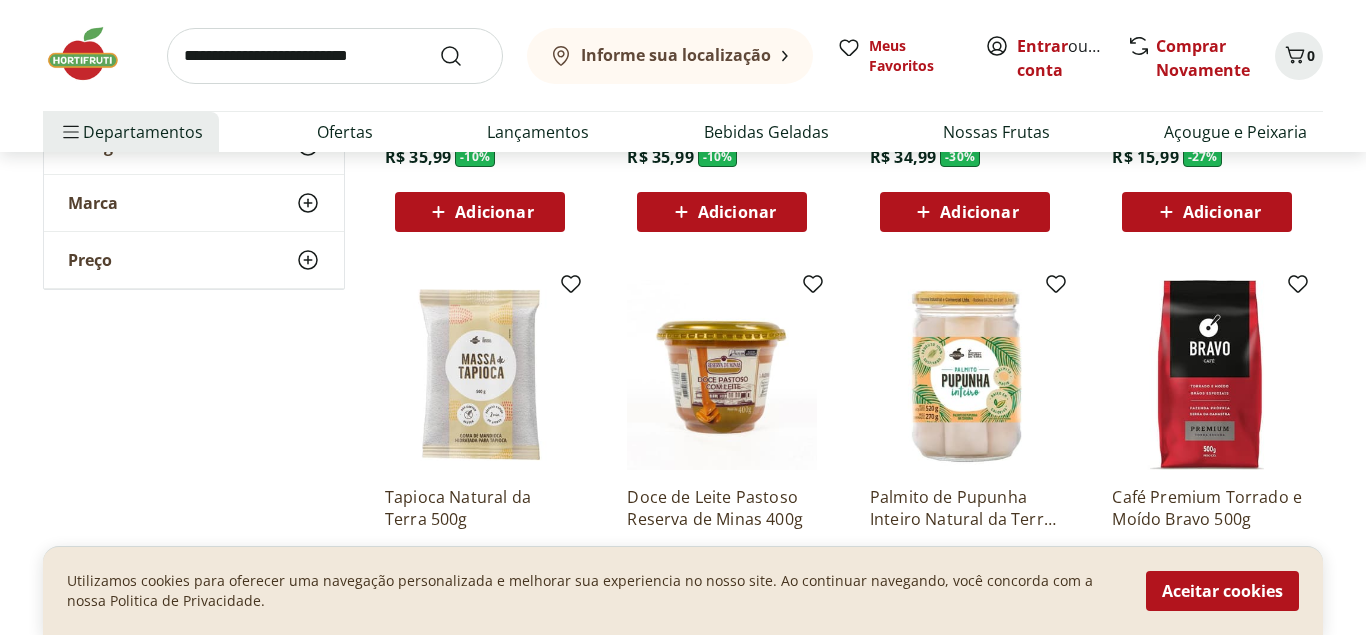 scroll, scrollTop: 0, scrollLeft: 0, axis: both 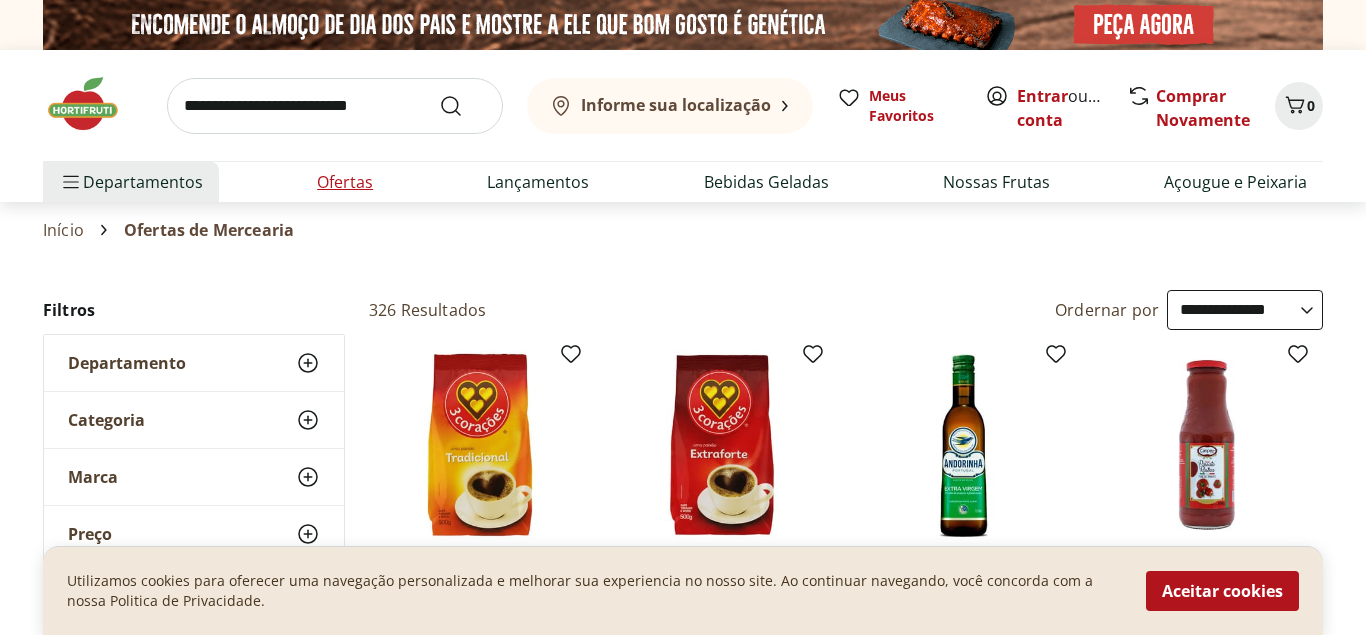 click on "Ofertas" at bounding box center [345, 182] 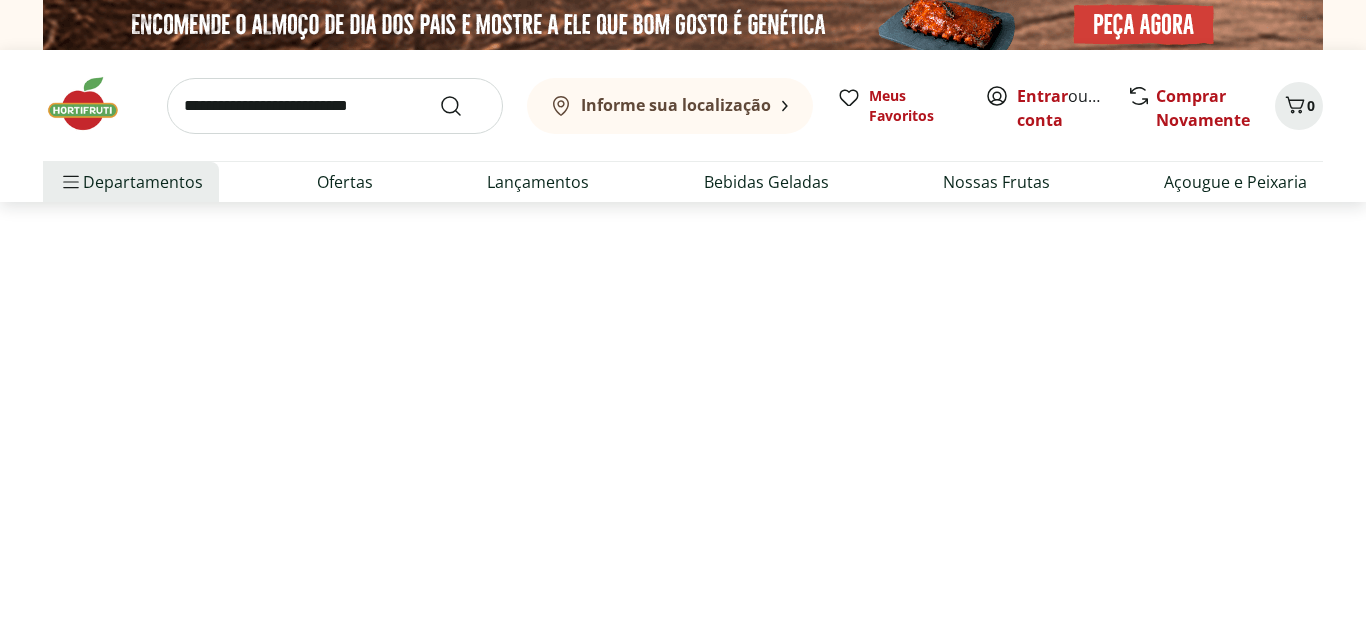 select on "**********" 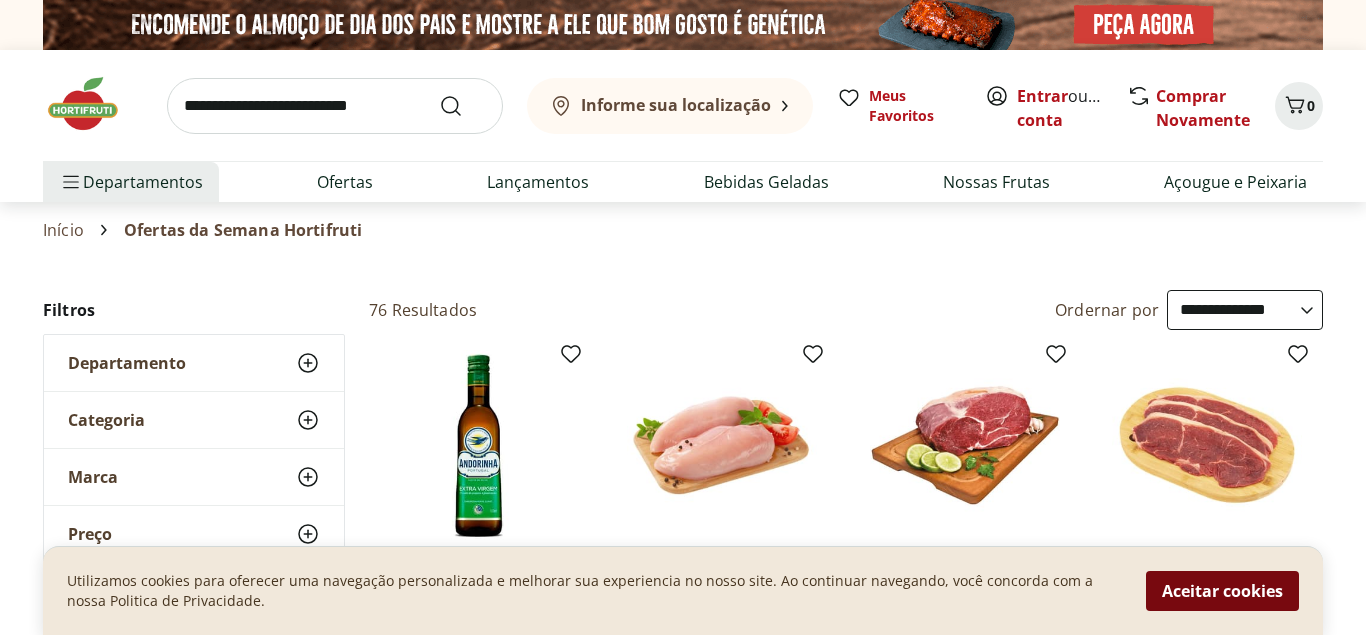 click on "Aceitar cookies" at bounding box center [1222, 591] 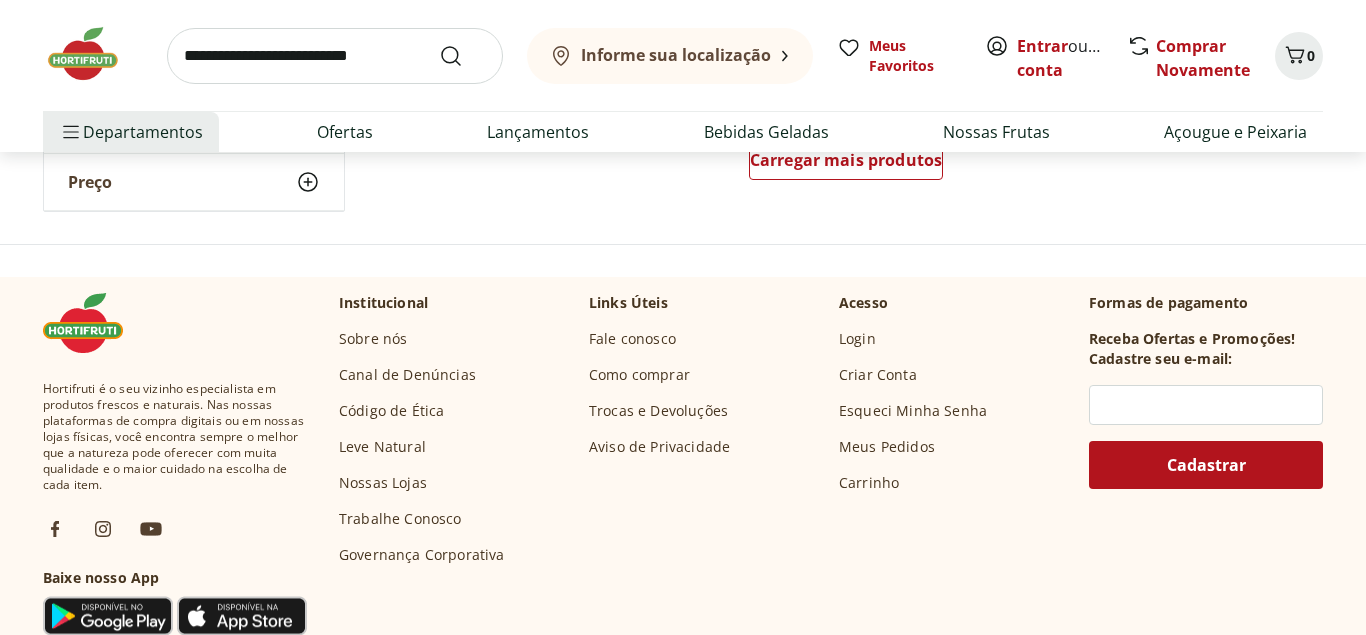 scroll, scrollTop: 1224, scrollLeft: 0, axis: vertical 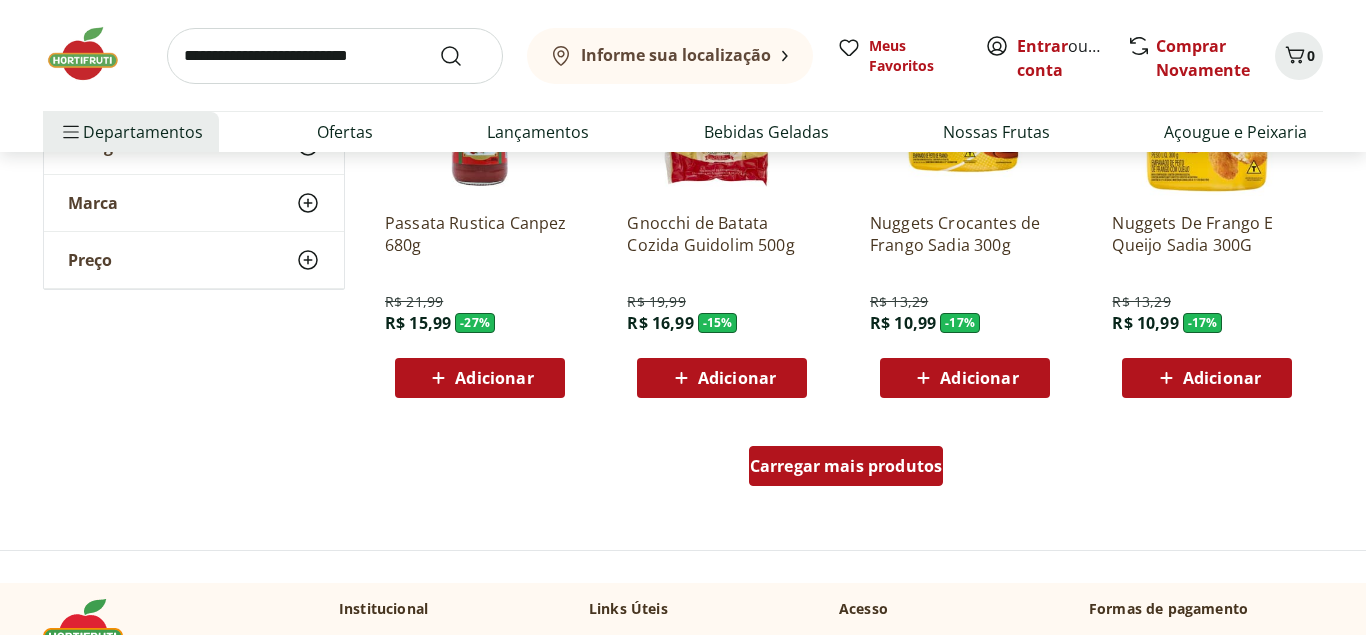 click on "Carregar mais produtos" at bounding box center (846, 466) 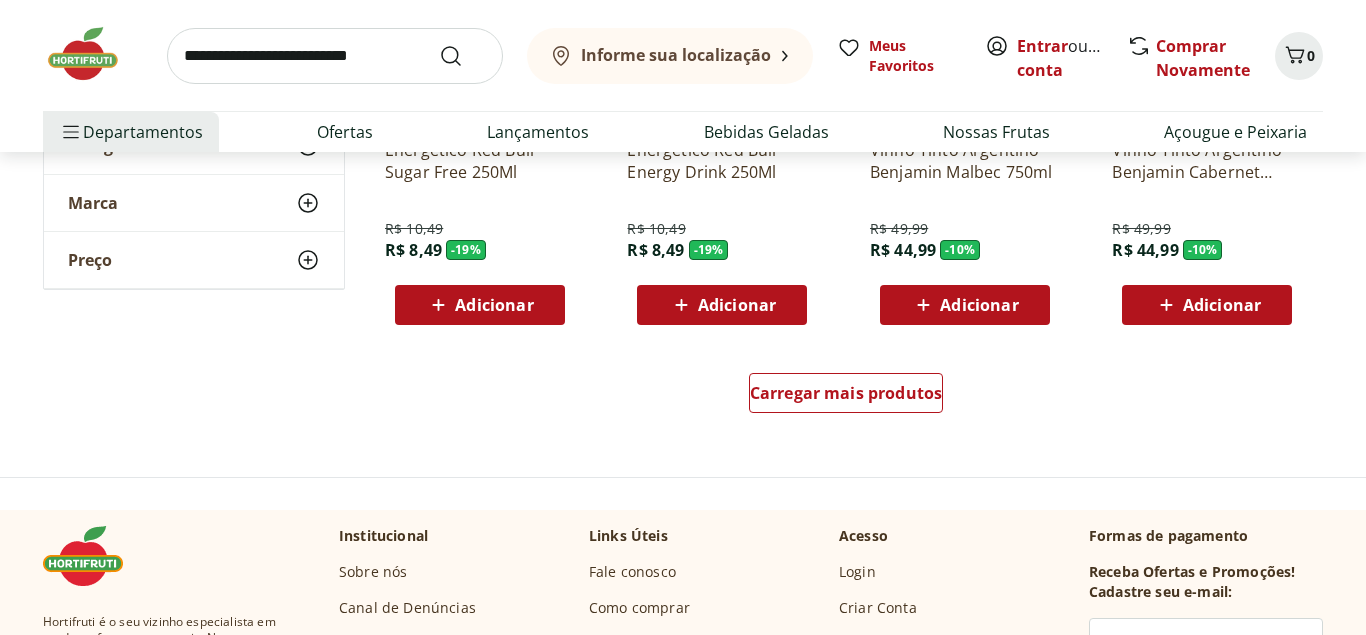scroll, scrollTop: 2652, scrollLeft: 0, axis: vertical 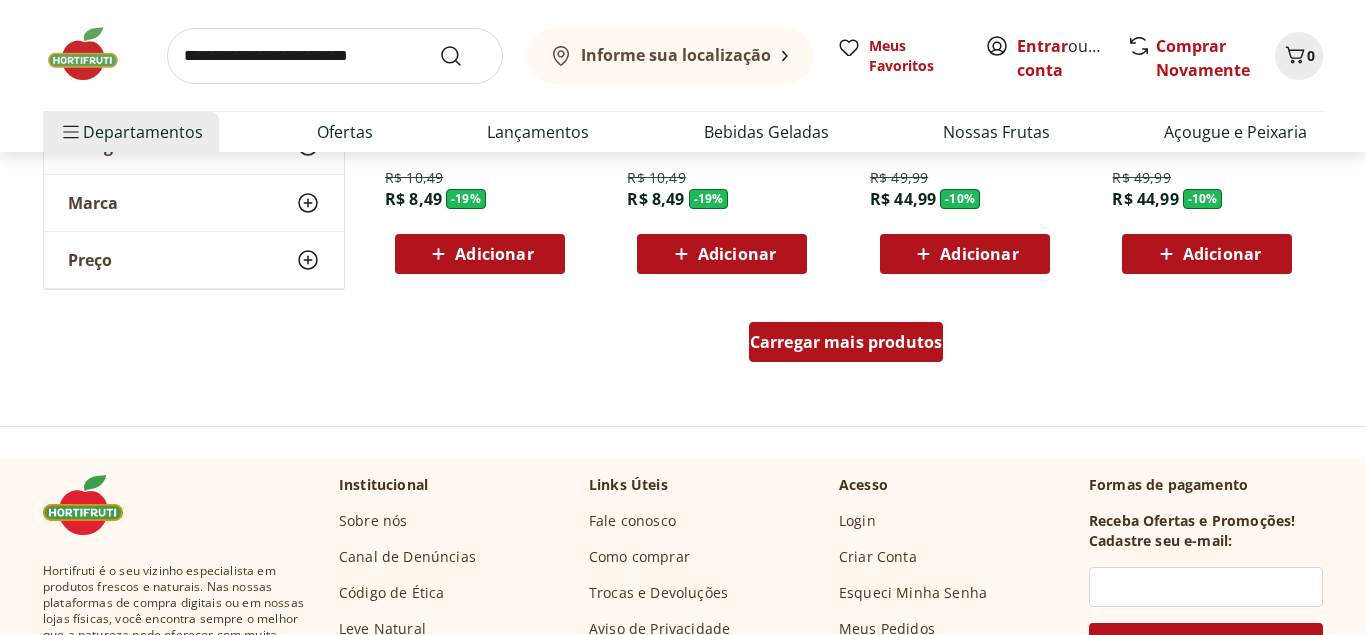 click on "Carregar mais produtos" at bounding box center (846, 342) 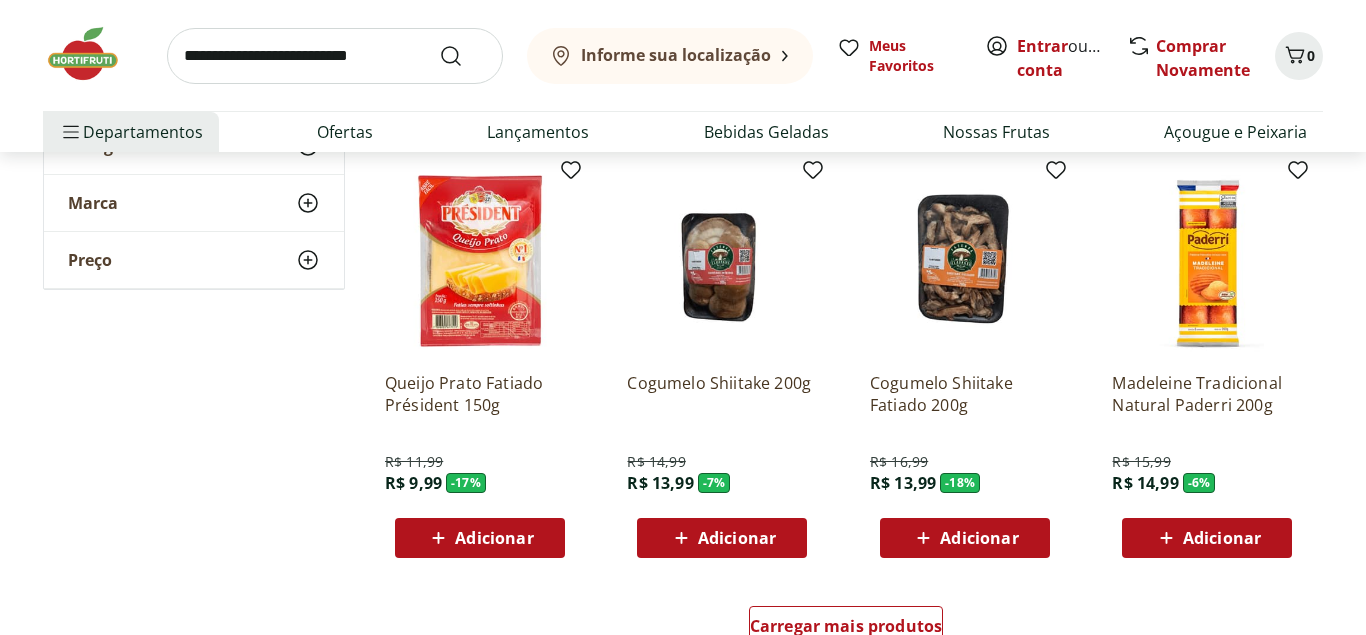 scroll, scrollTop: 3774, scrollLeft: 0, axis: vertical 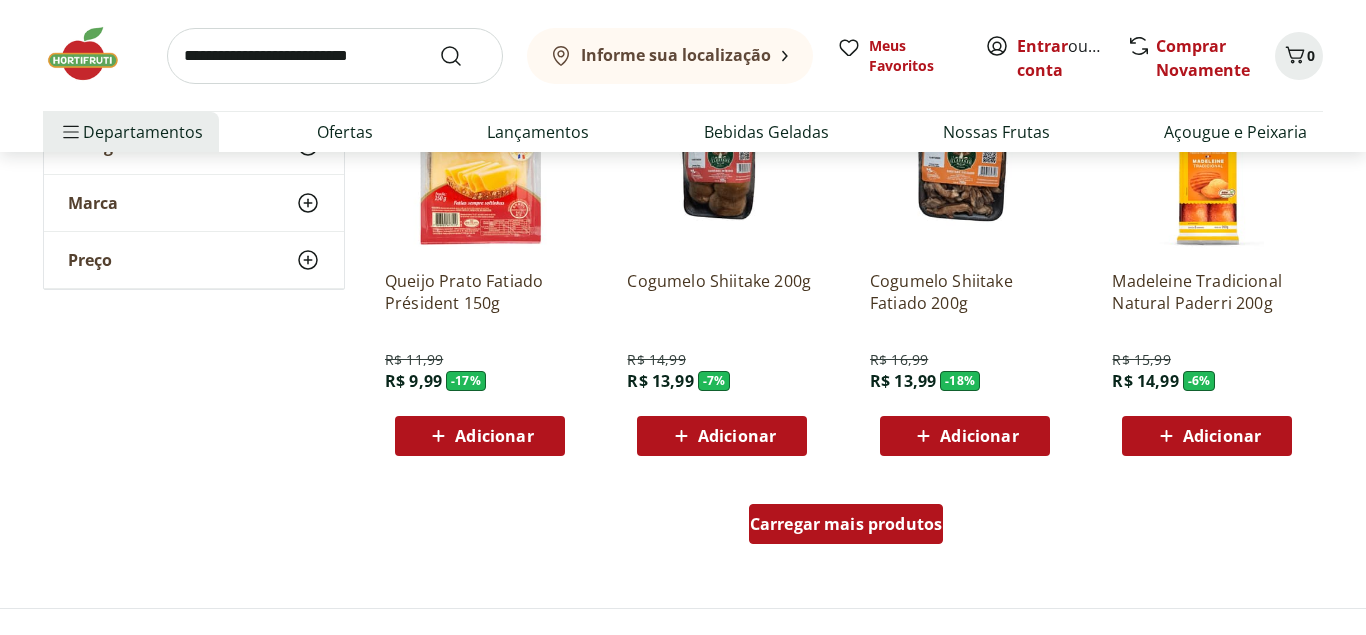 click on "Carregar mais produtos" at bounding box center [846, 524] 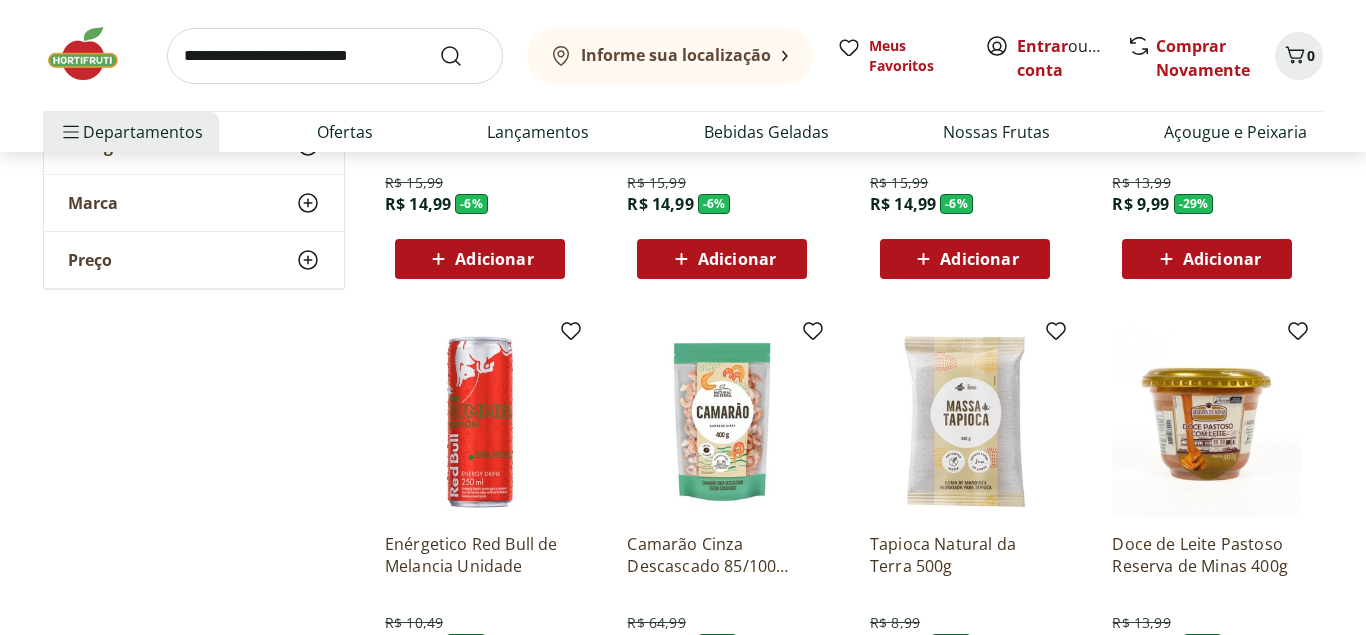 scroll, scrollTop: 4386, scrollLeft: 0, axis: vertical 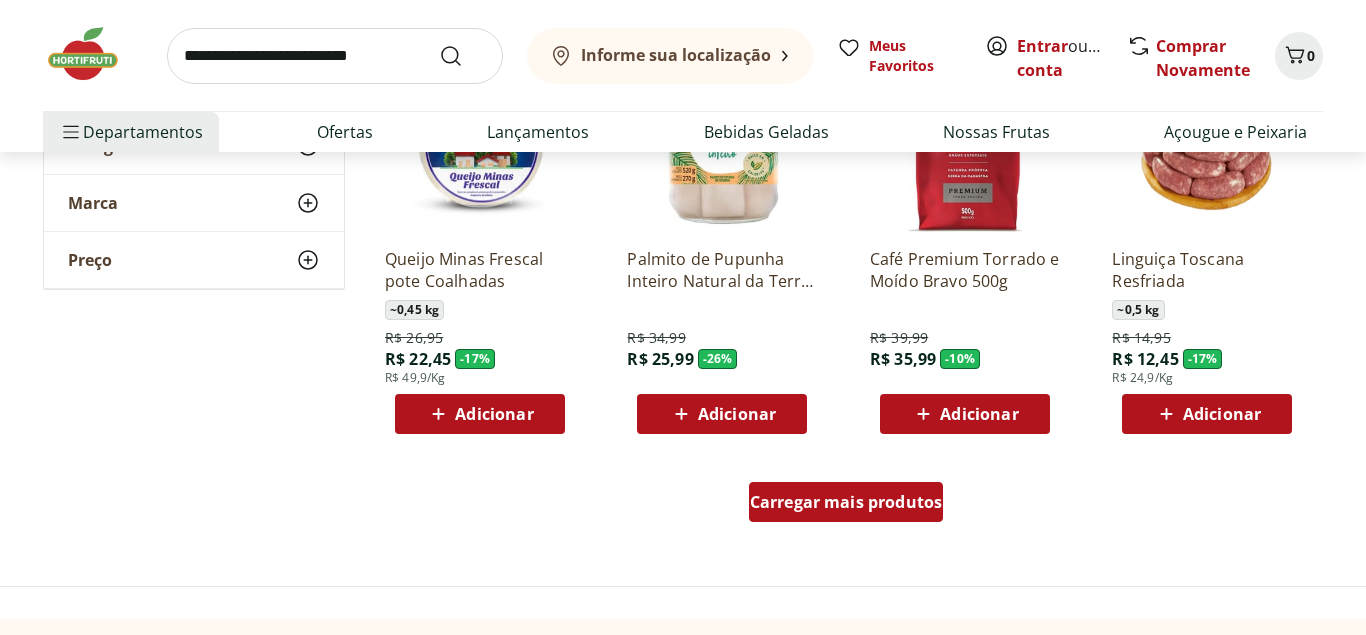 click on "Carregar mais produtos" at bounding box center [846, 506] 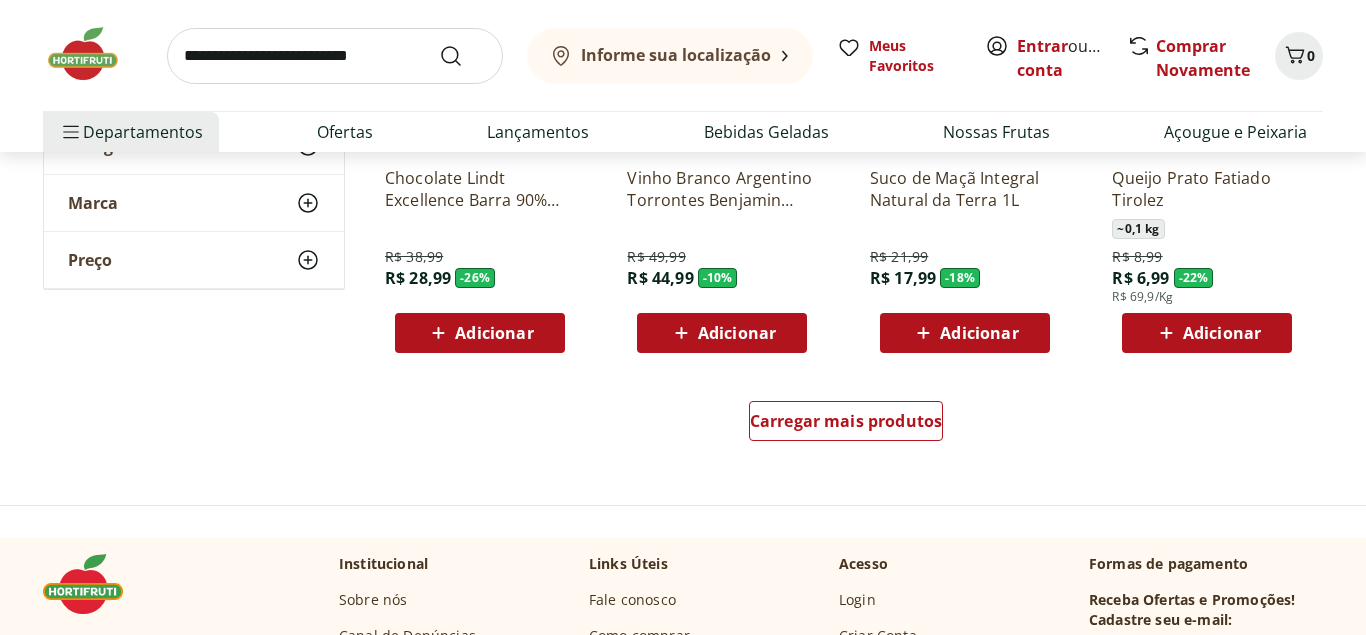 scroll, scrollTop: 6528, scrollLeft: 0, axis: vertical 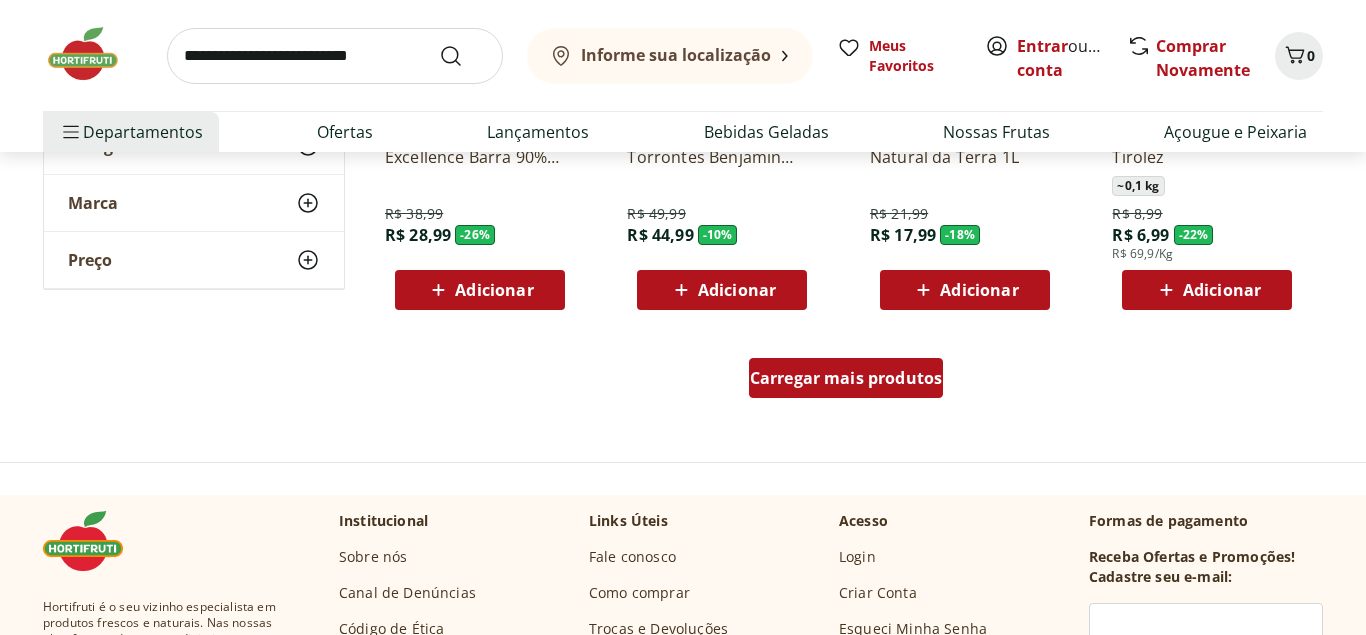 click on "Carregar mais produtos" at bounding box center (846, 378) 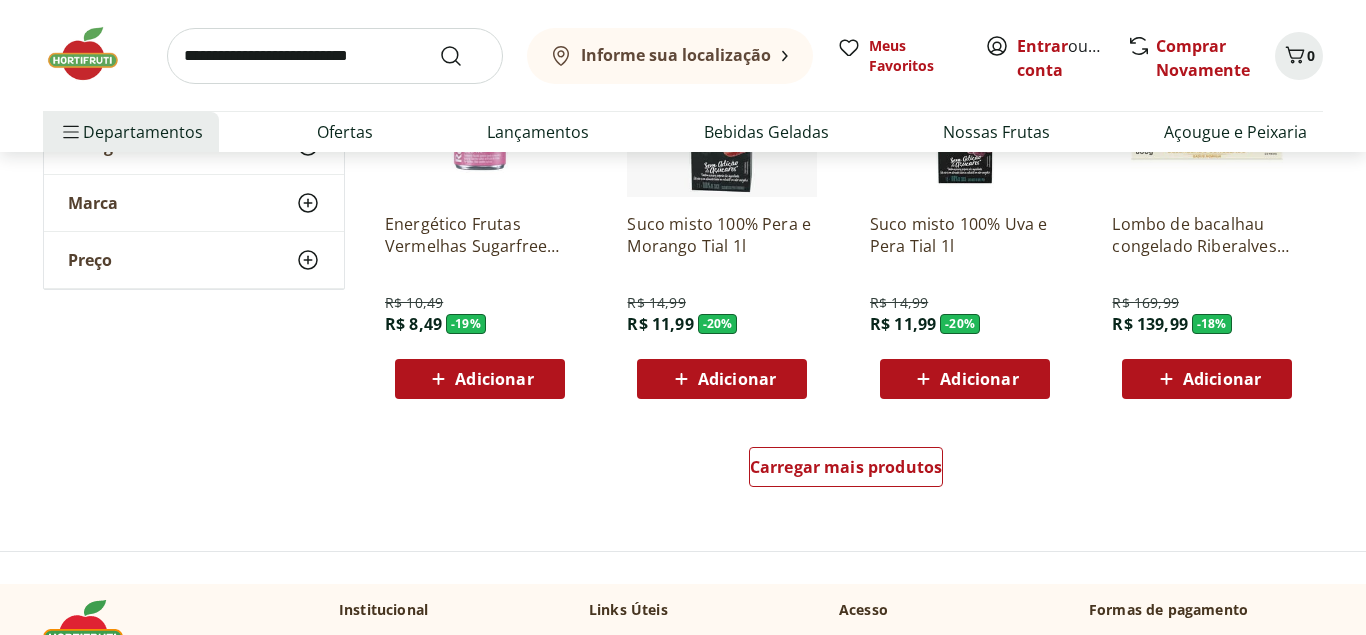 scroll, scrollTop: 7854, scrollLeft: 0, axis: vertical 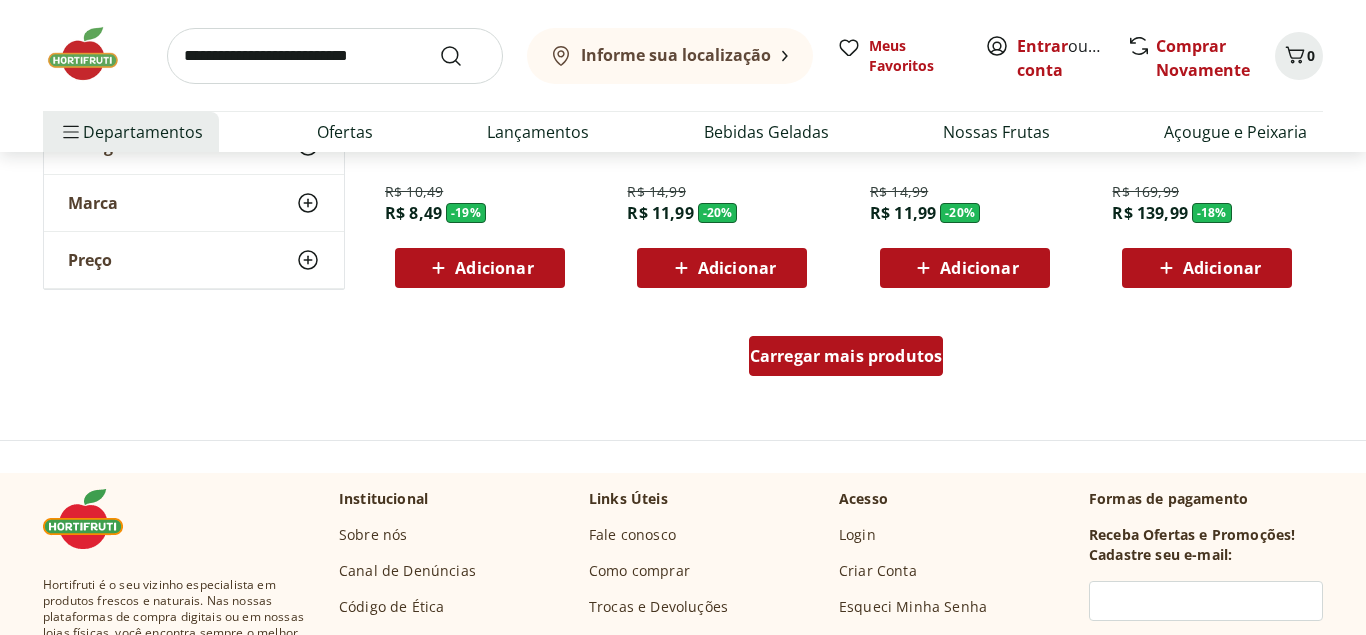 click on "Carregar mais produtos" at bounding box center [846, 356] 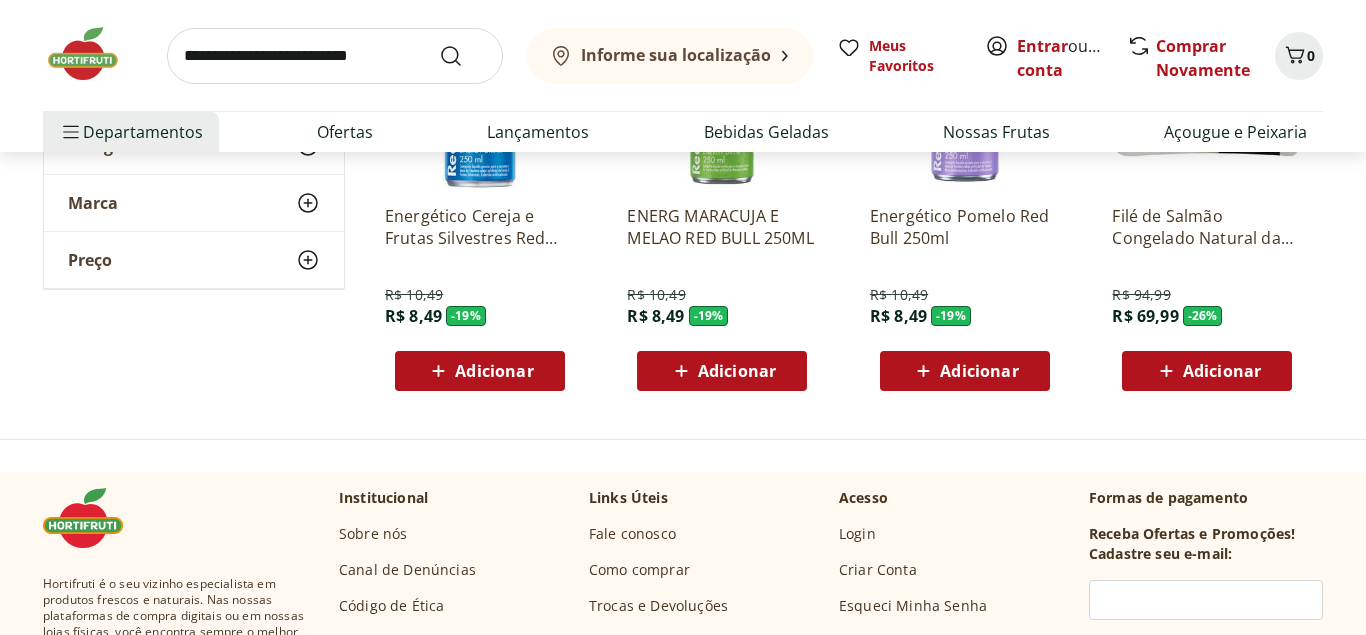 scroll, scrollTop: 7956, scrollLeft: 0, axis: vertical 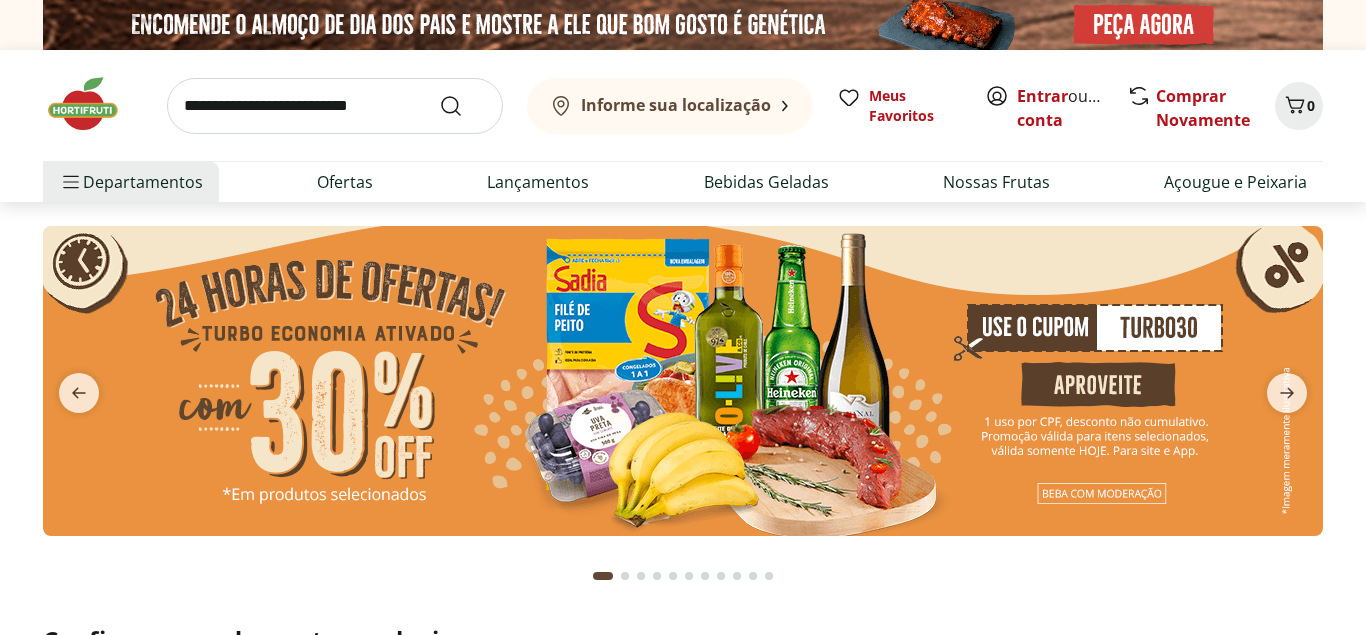 click at bounding box center (335, 106) 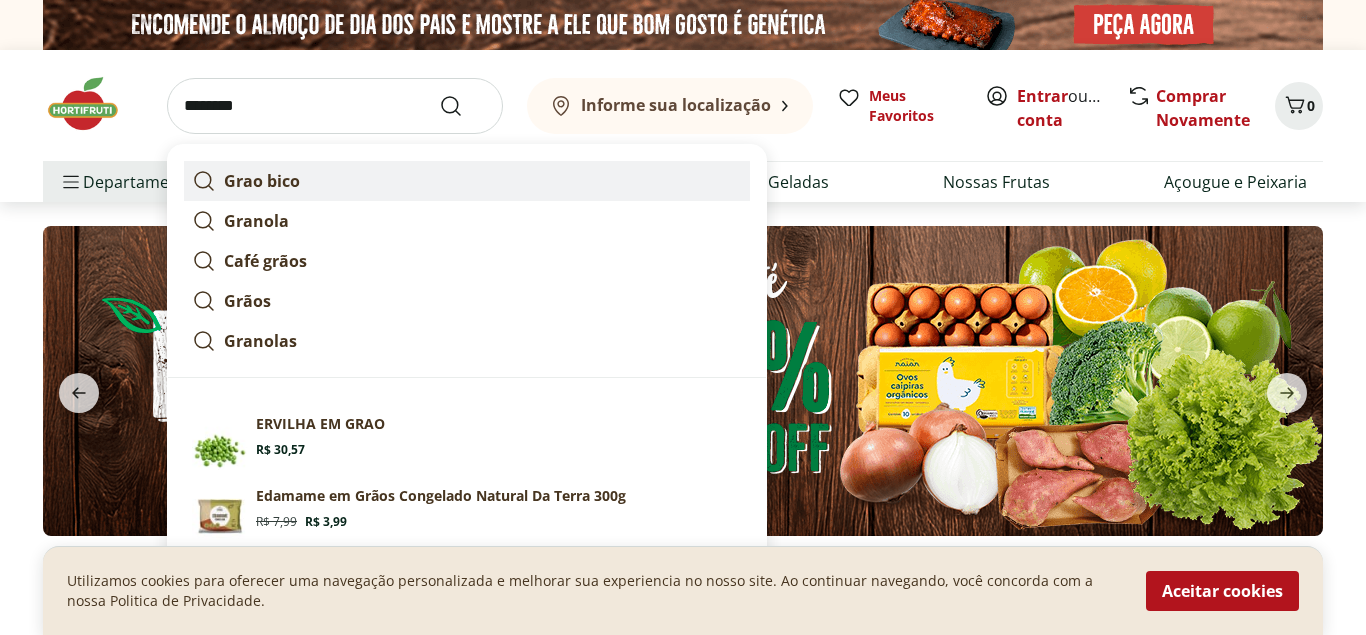 click on "Grao bico" at bounding box center (467, 181) 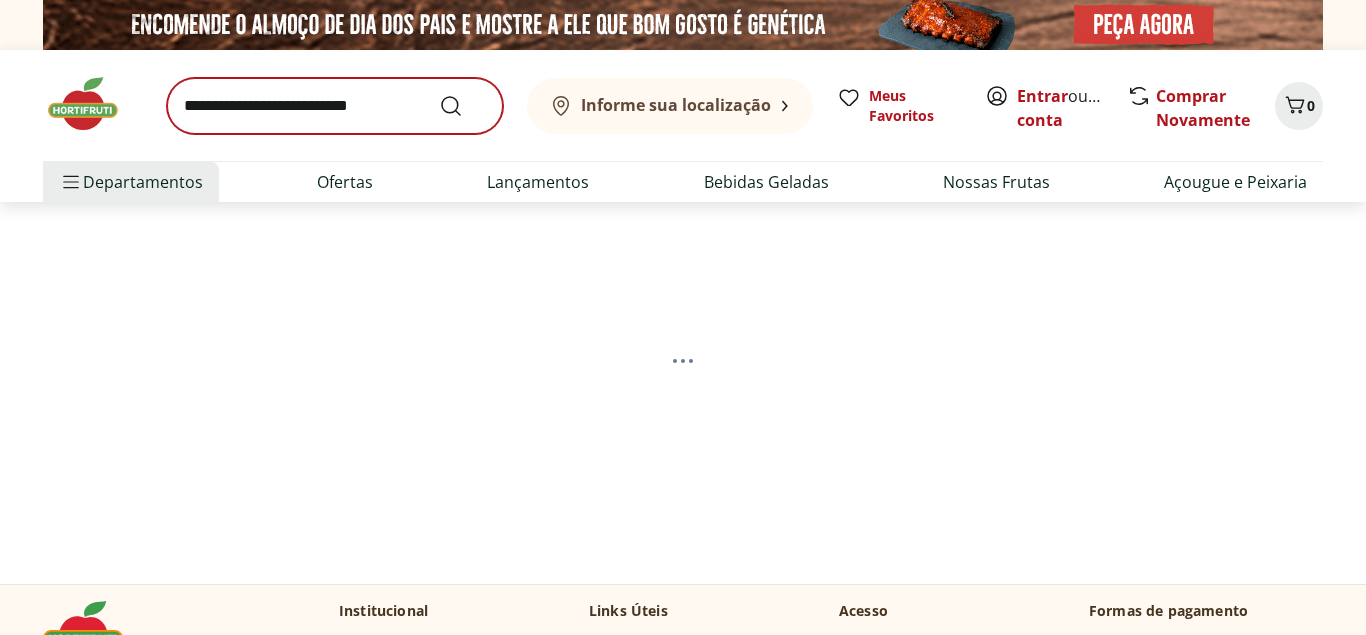 scroll, scrollTop: 0, scrollLeft: 0, axis: both 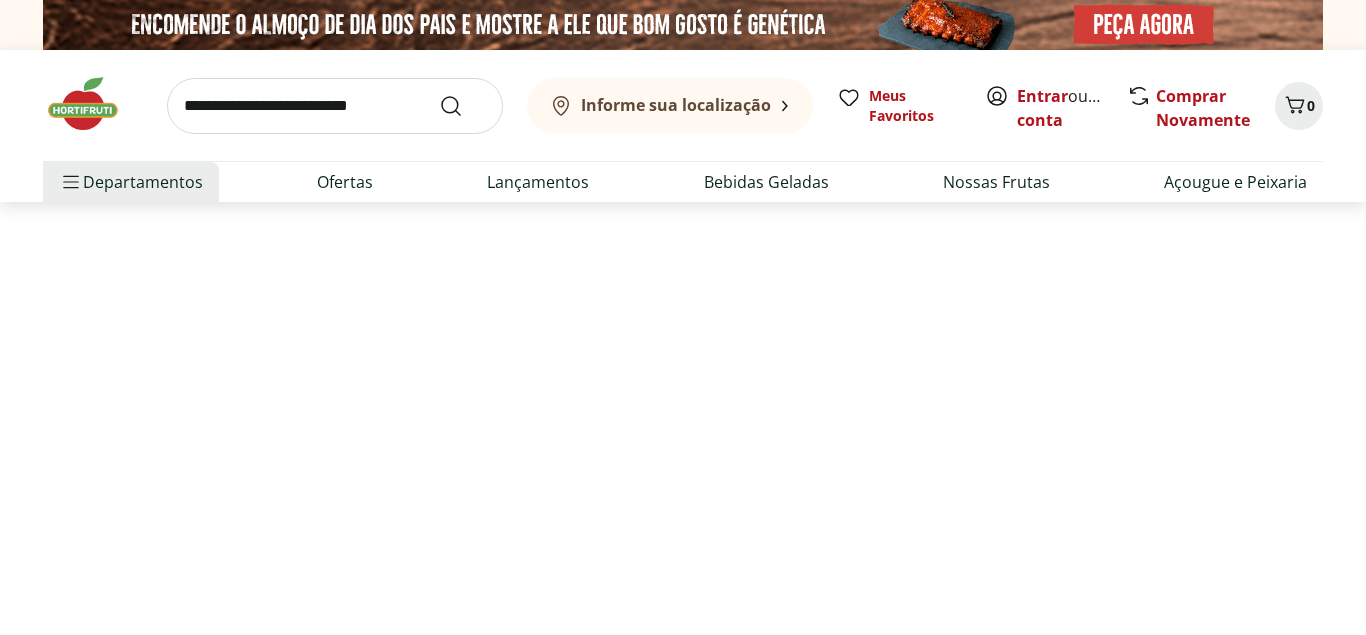 select on "**********" 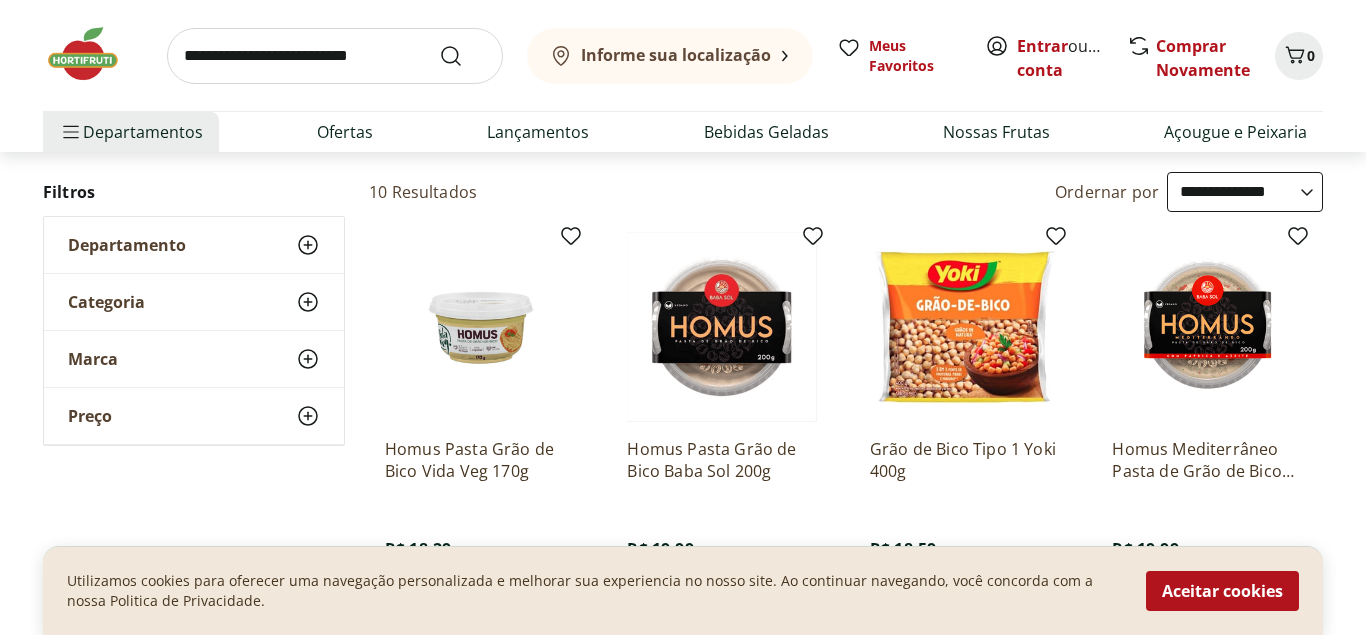 scroll, scrollTop: 204, scrollLeft: 0, axis: vertical 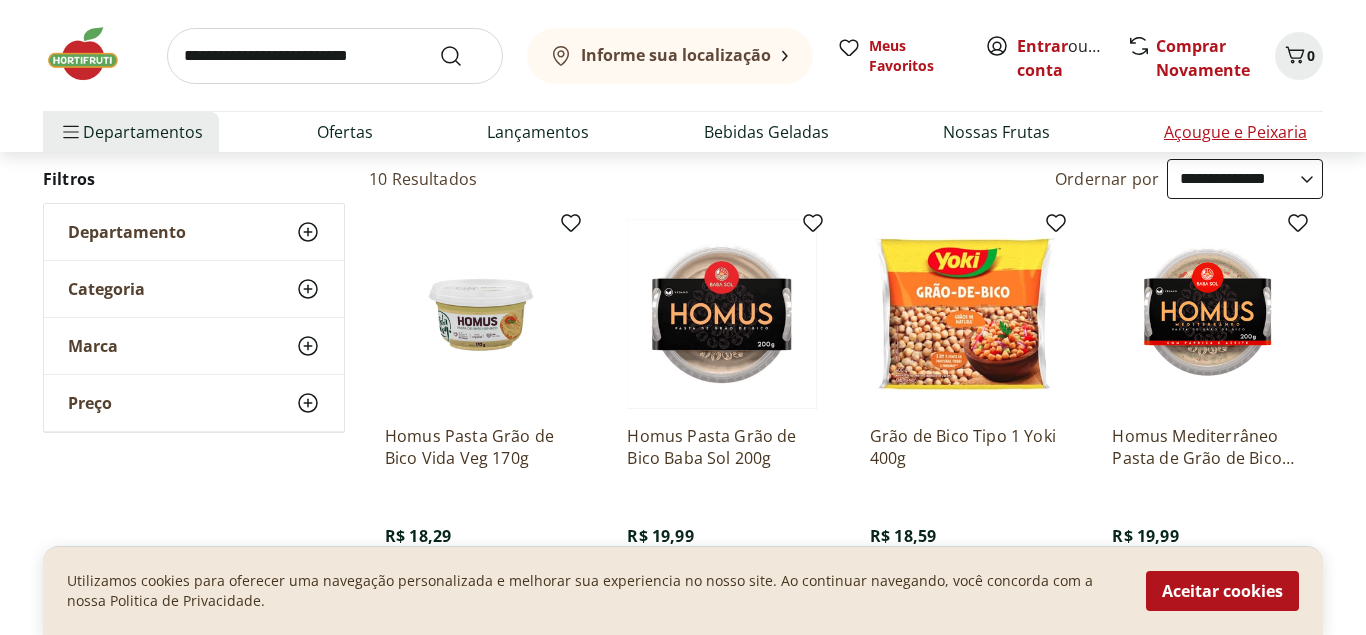 click on "Açougue e Peixaria" at bounding box center [1235, 132] 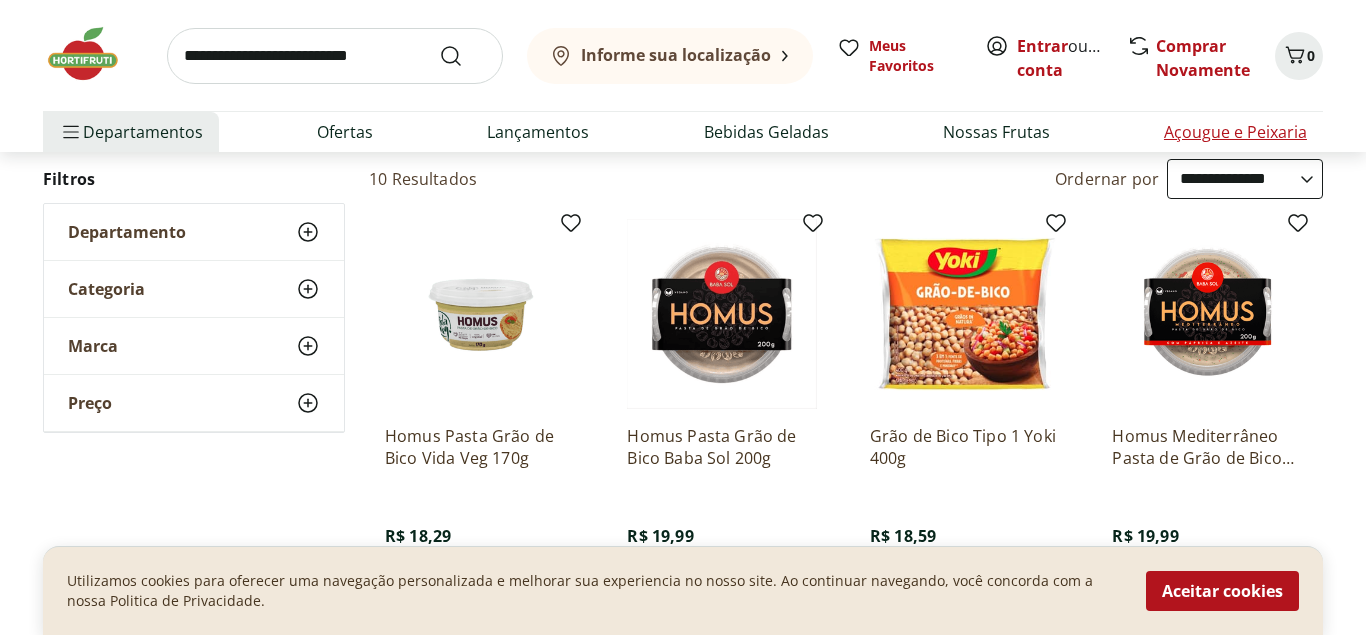 click on "Açougue e Peixaria" at bounding box center (1235, 132) 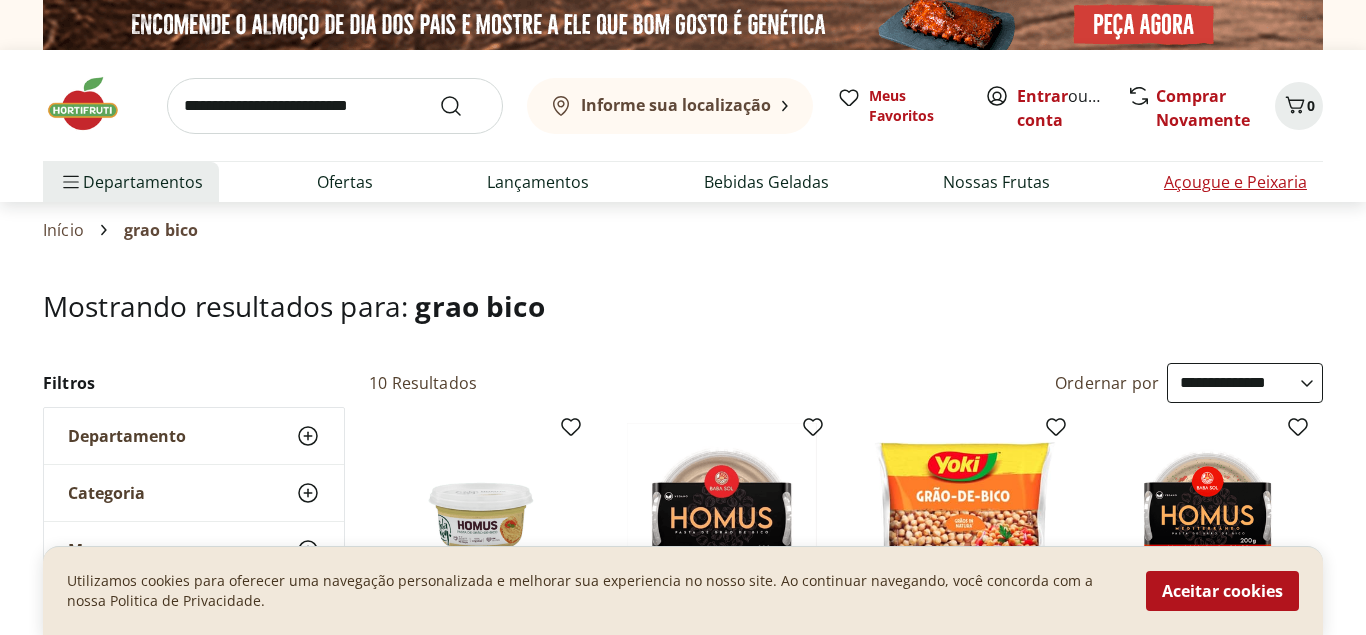 select on "**********" 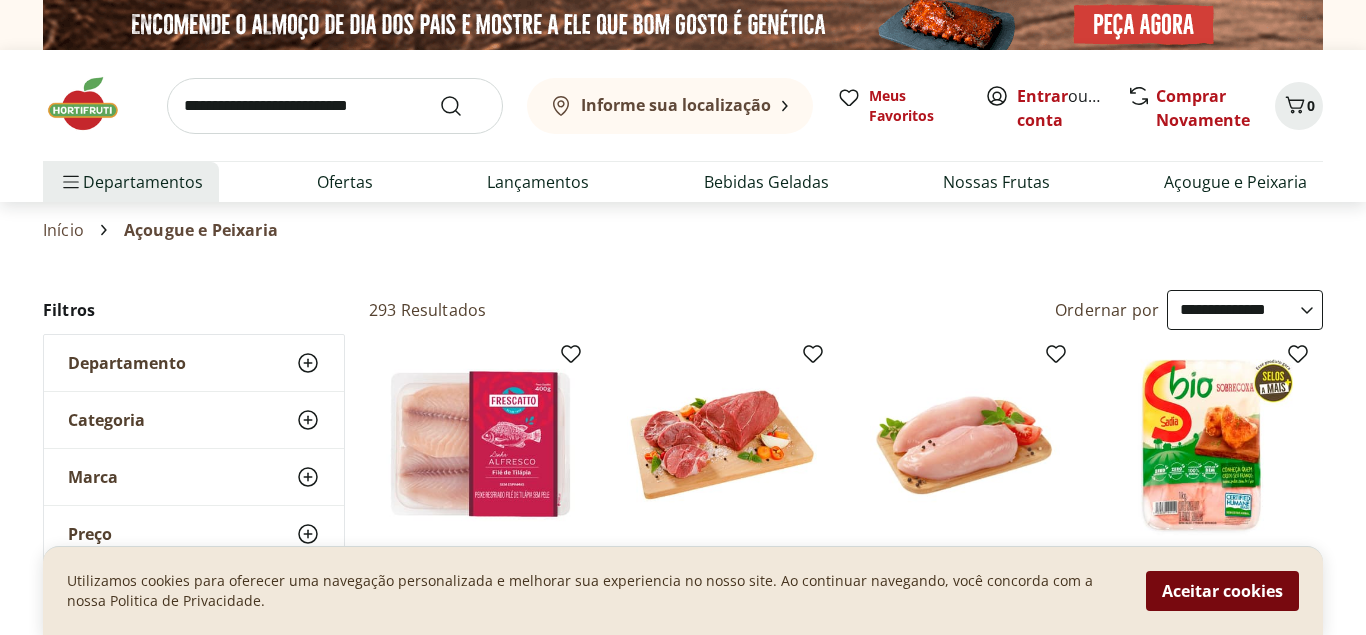 click on "Aceitar cookies" at bounding box center (1222, 591) 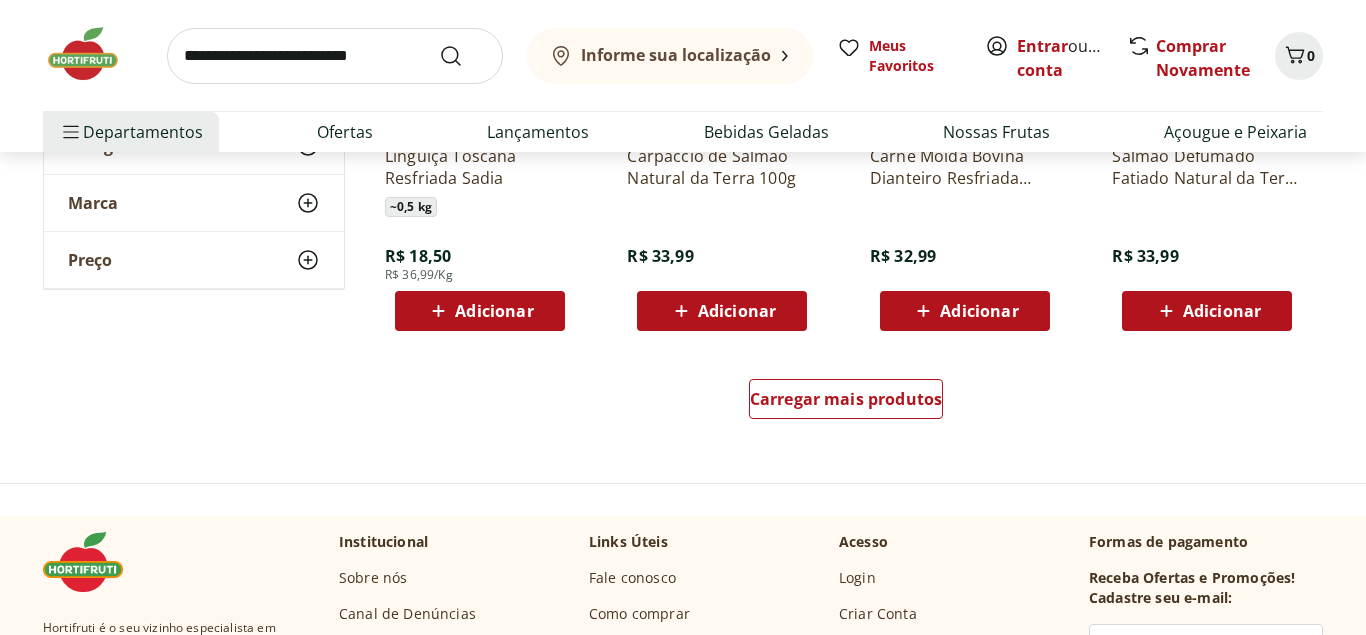 scroll, scrollTop: 1326, scrollLeft: 0, axis: vertical 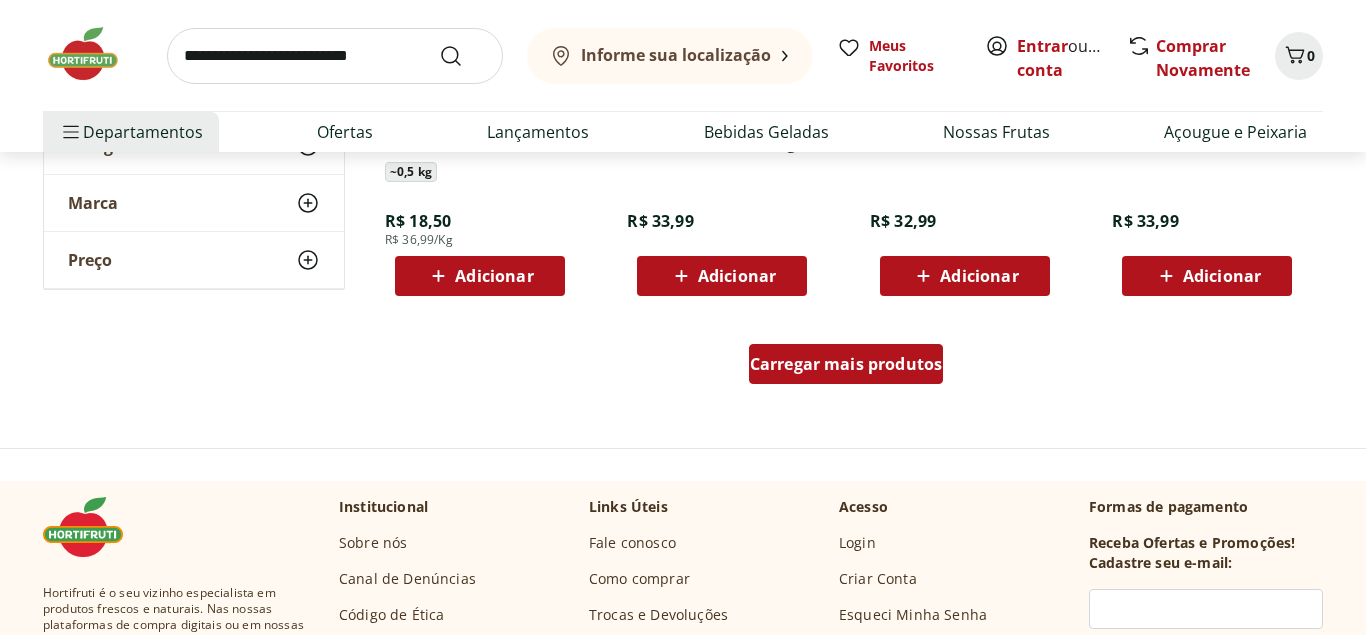 click on "Carregar mais produtos" at bounding box center [846, 364] 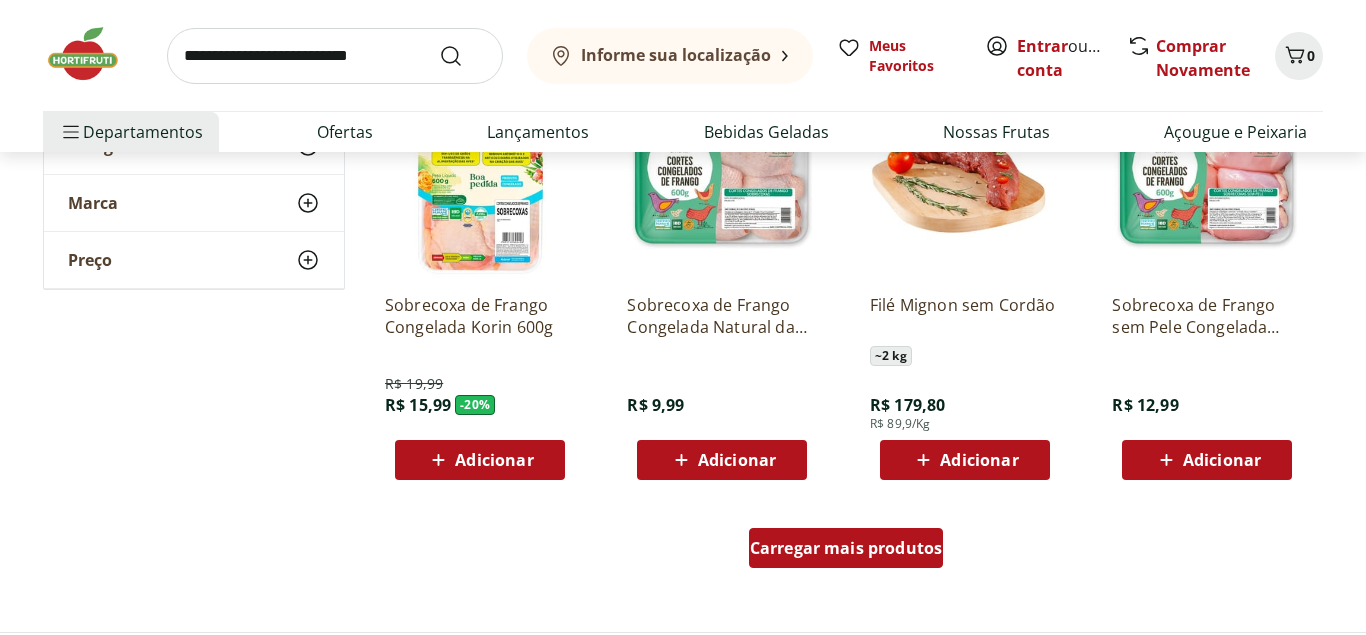 scroll, scrollTop: 2754, scrollLeft: 0, axis: vertical 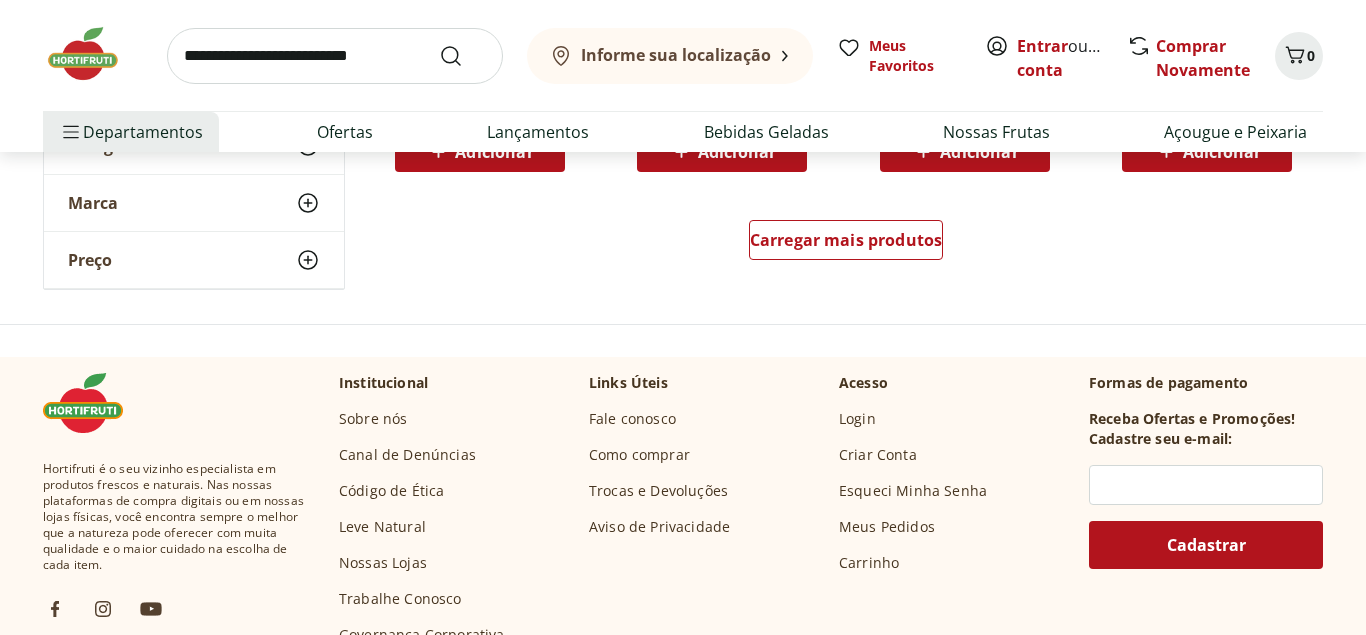 click at bounding box center (335, 56) 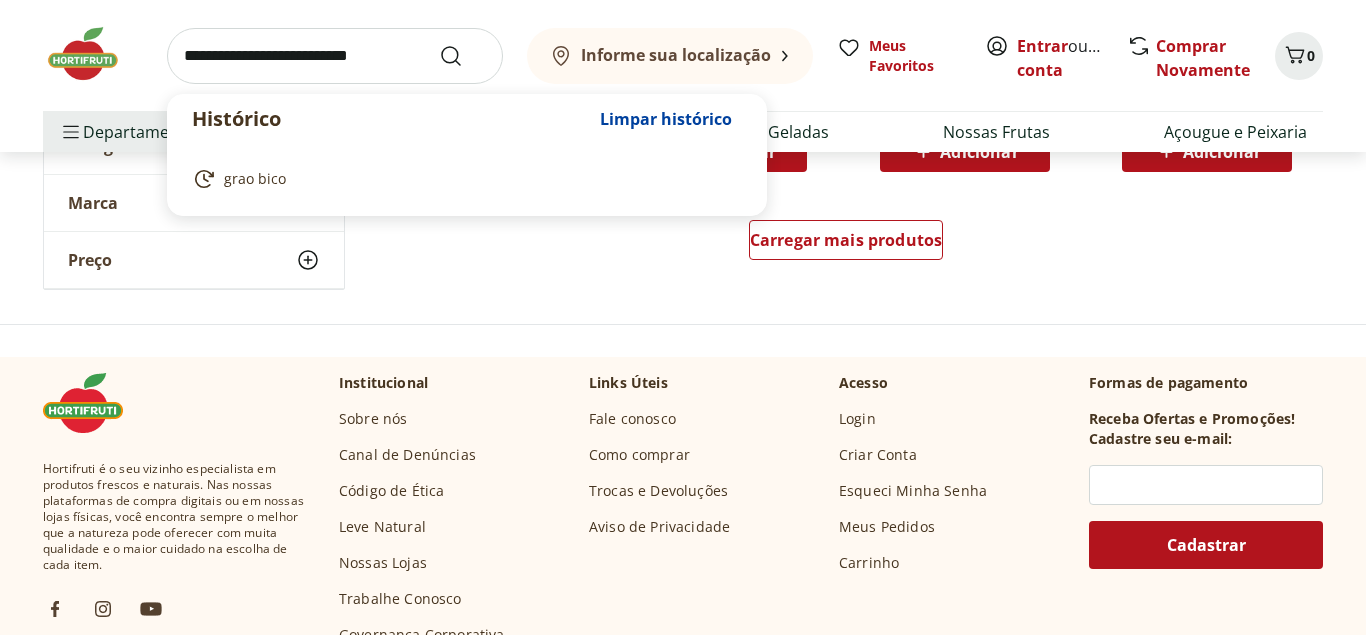 click at bounding box center (335, 56) 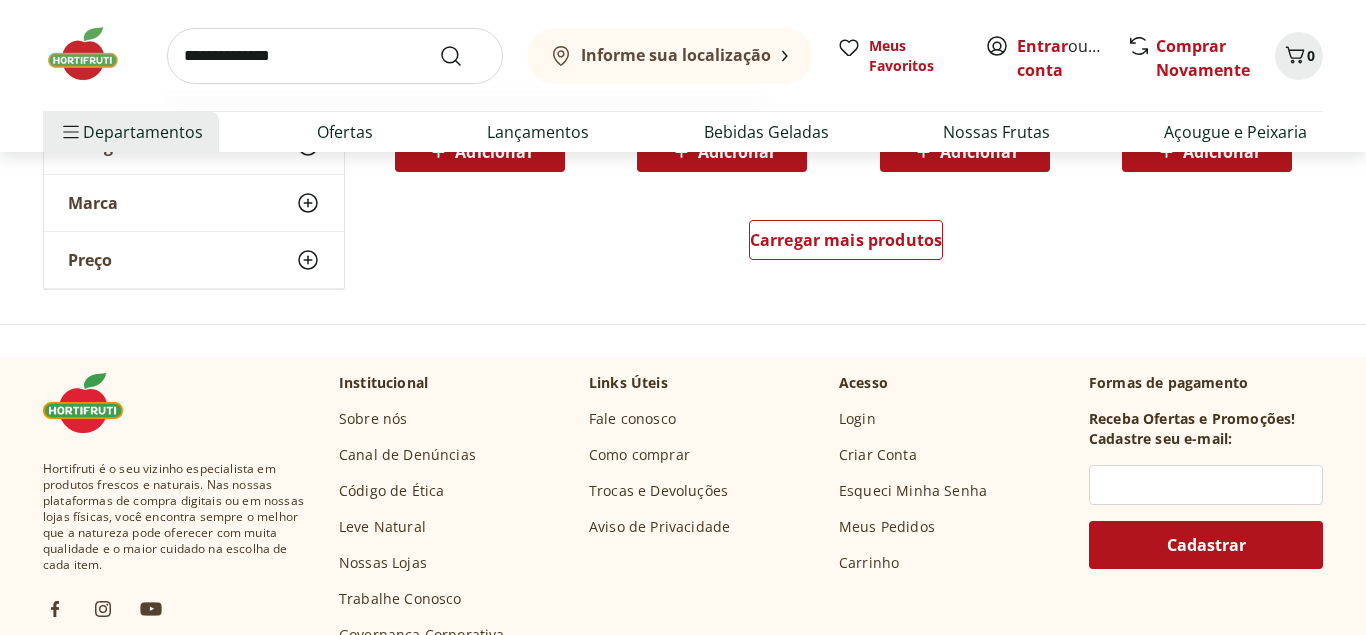 type on "**********" 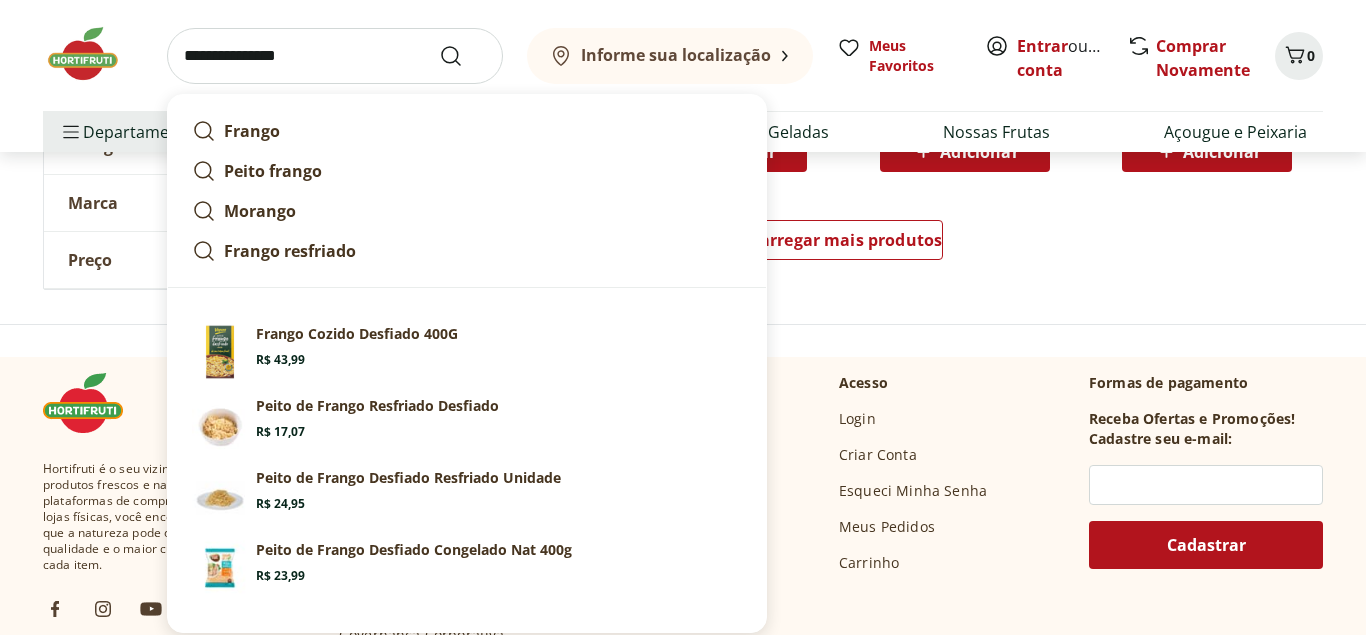 click at bounding box center [463, 56] 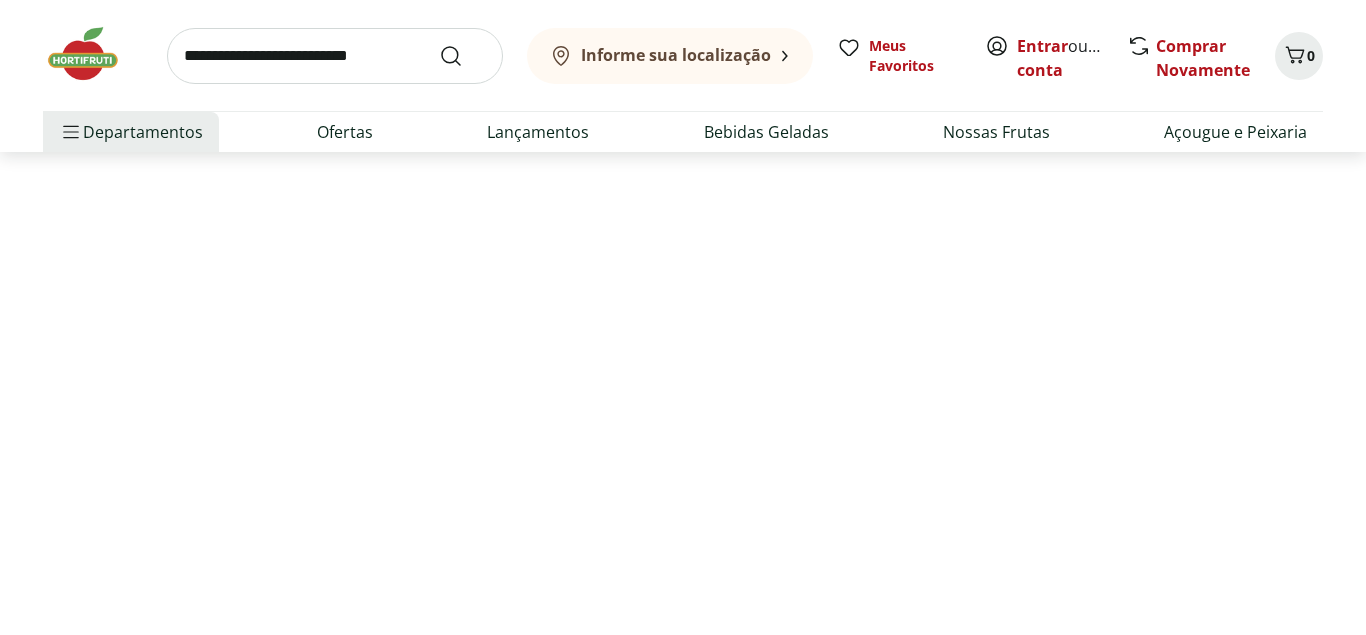 scroll, scrollTop: 0, scrollLeft: 0, axis: both 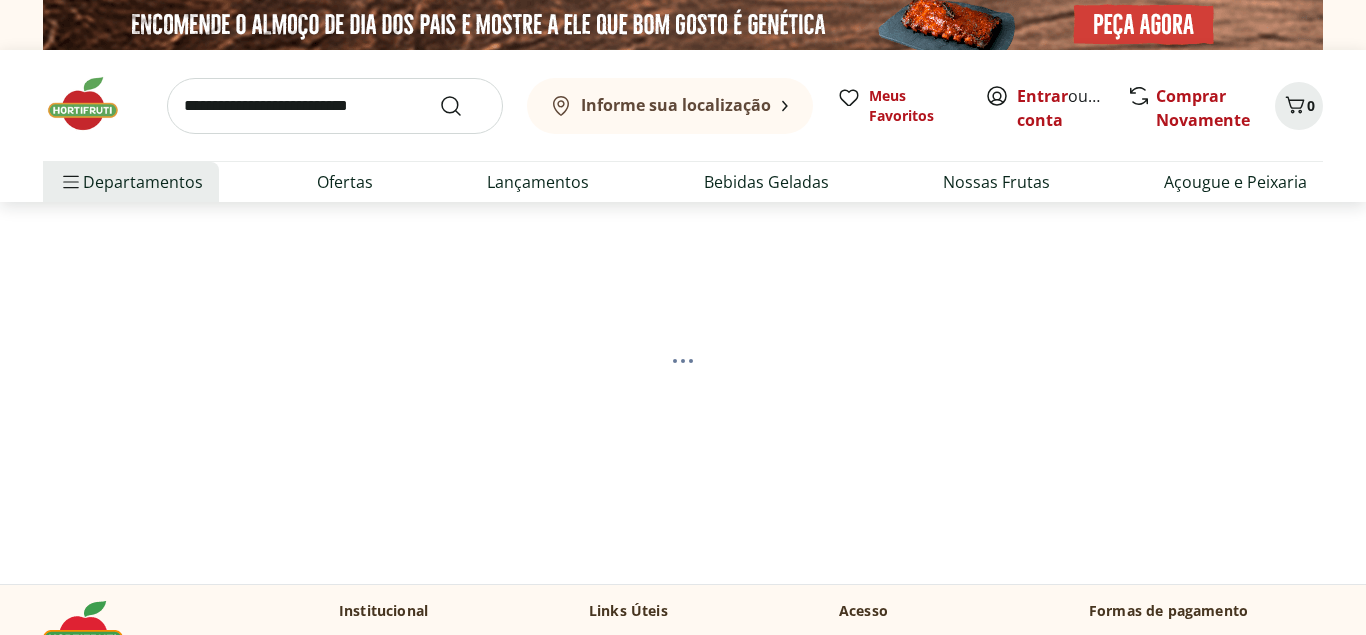 select on "**********" 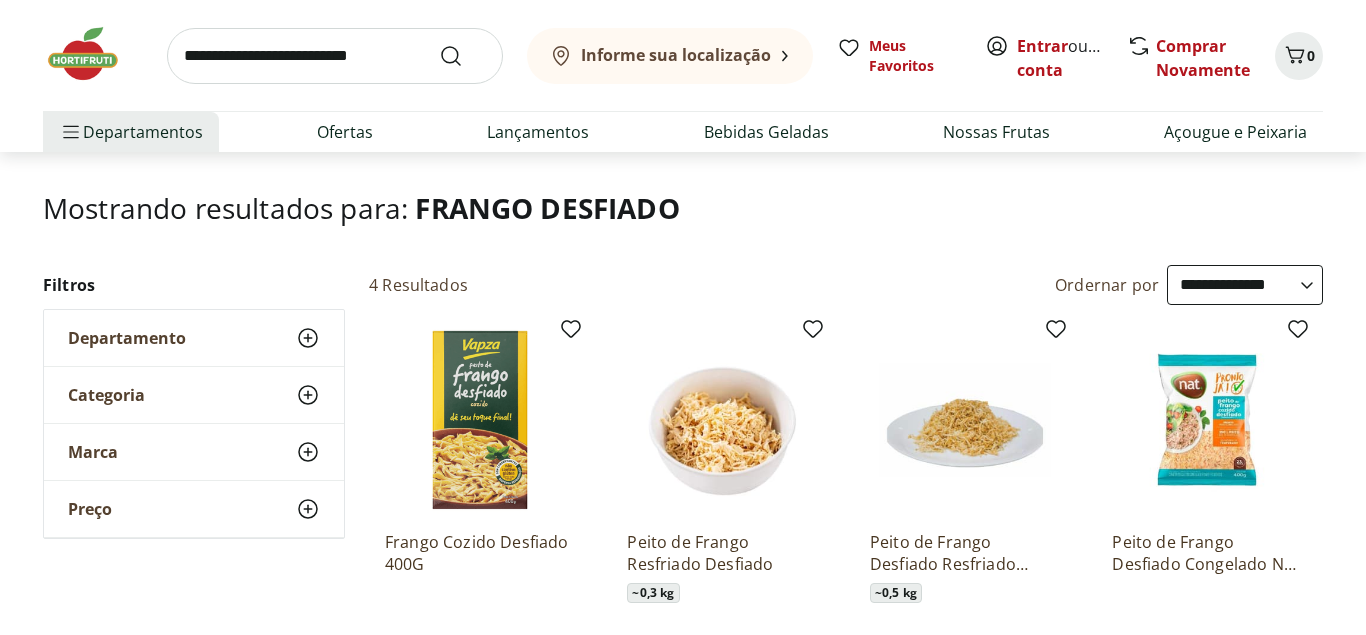 scroll, scrollTop: 0, scrollLeft: 0, axis: both 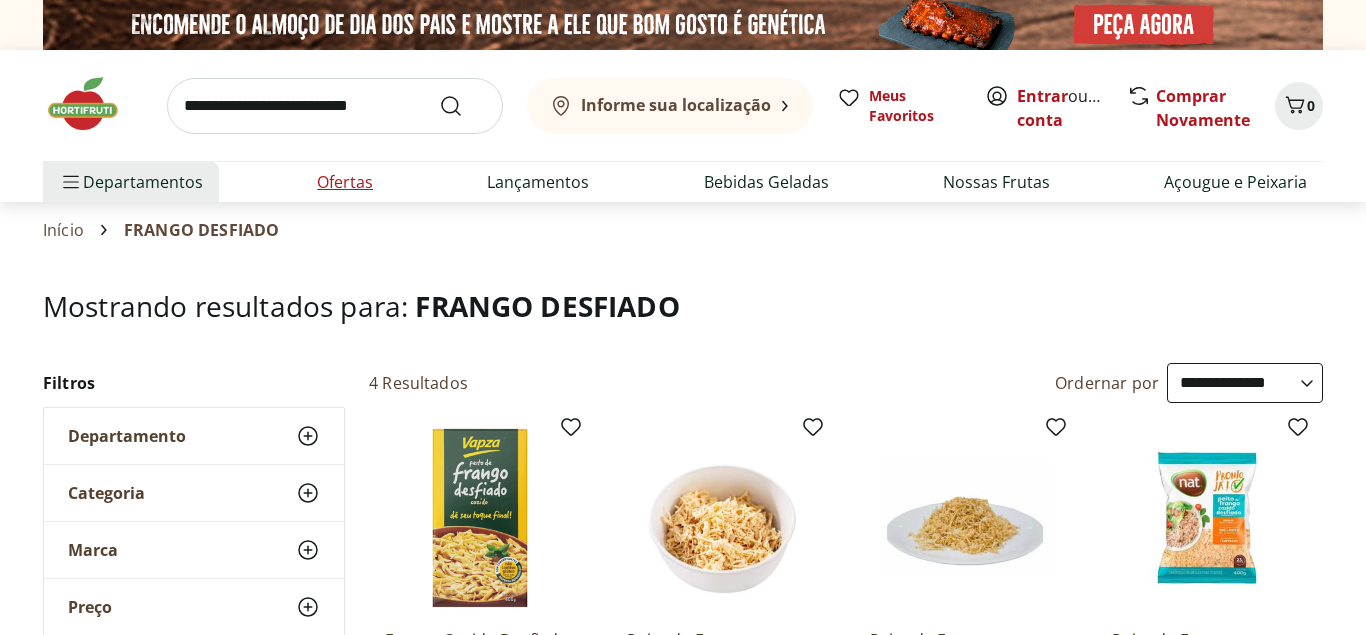 click on "Ofertas" at bounding box center (345, 182) 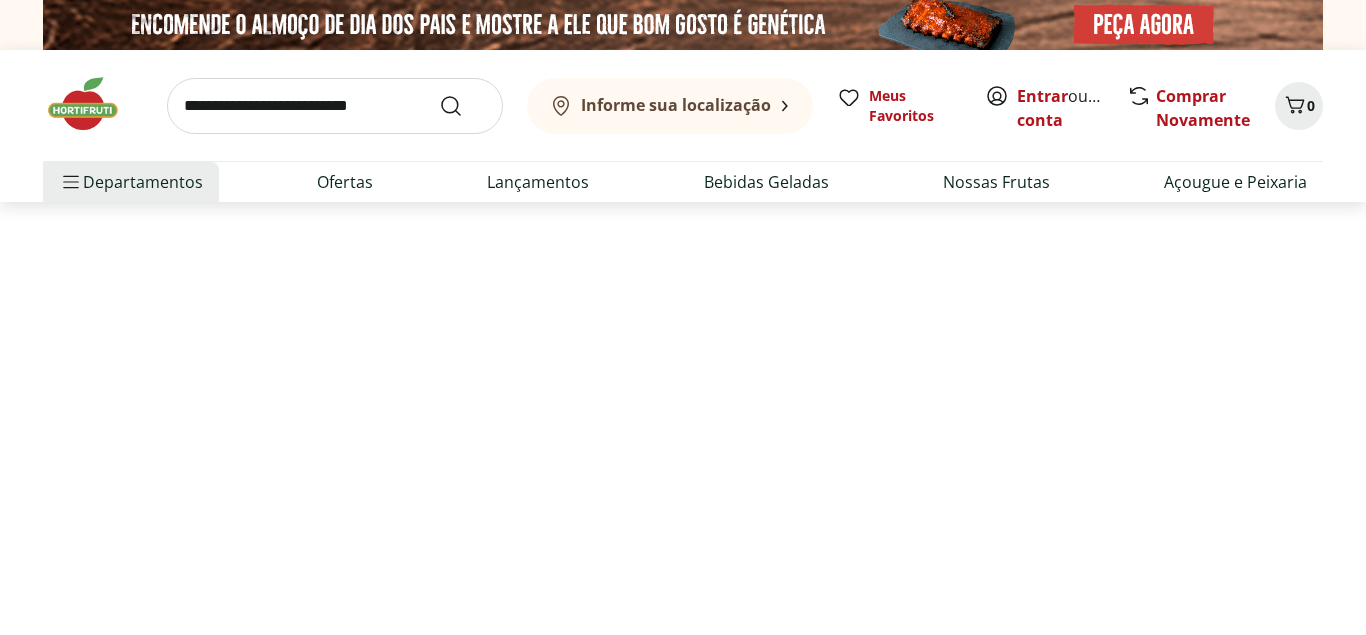select on "**********" 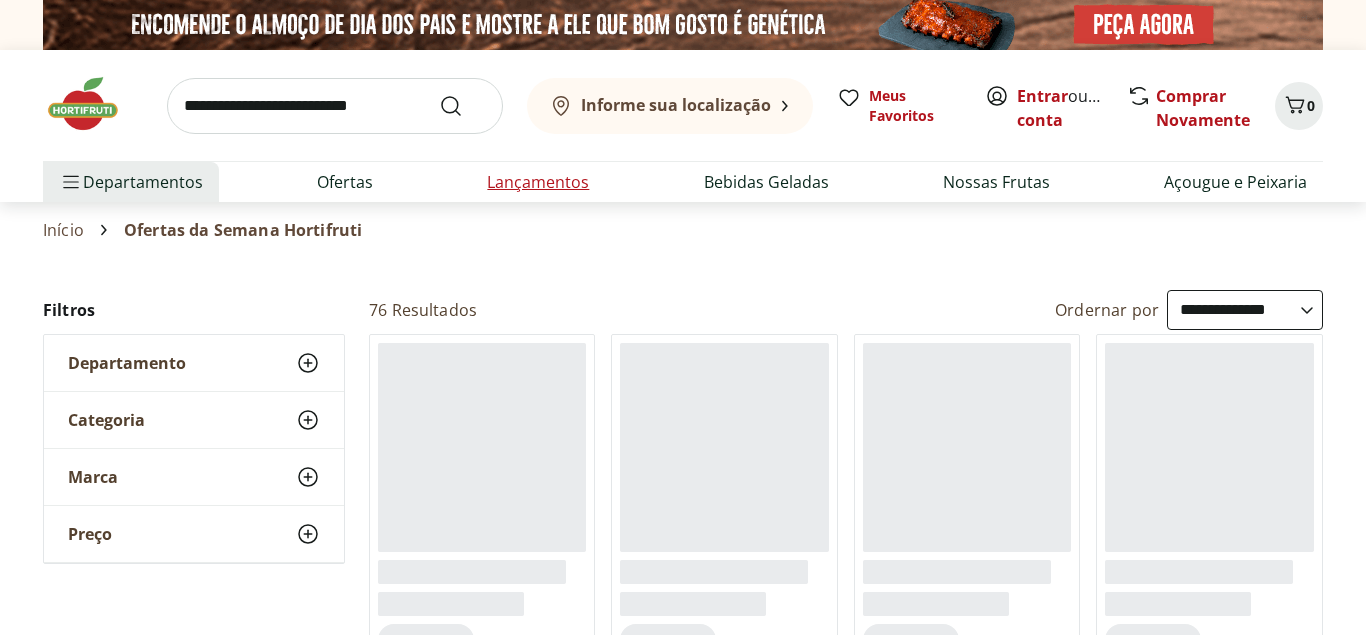 click on "Lançamentos" at bounding box center [538, 182] 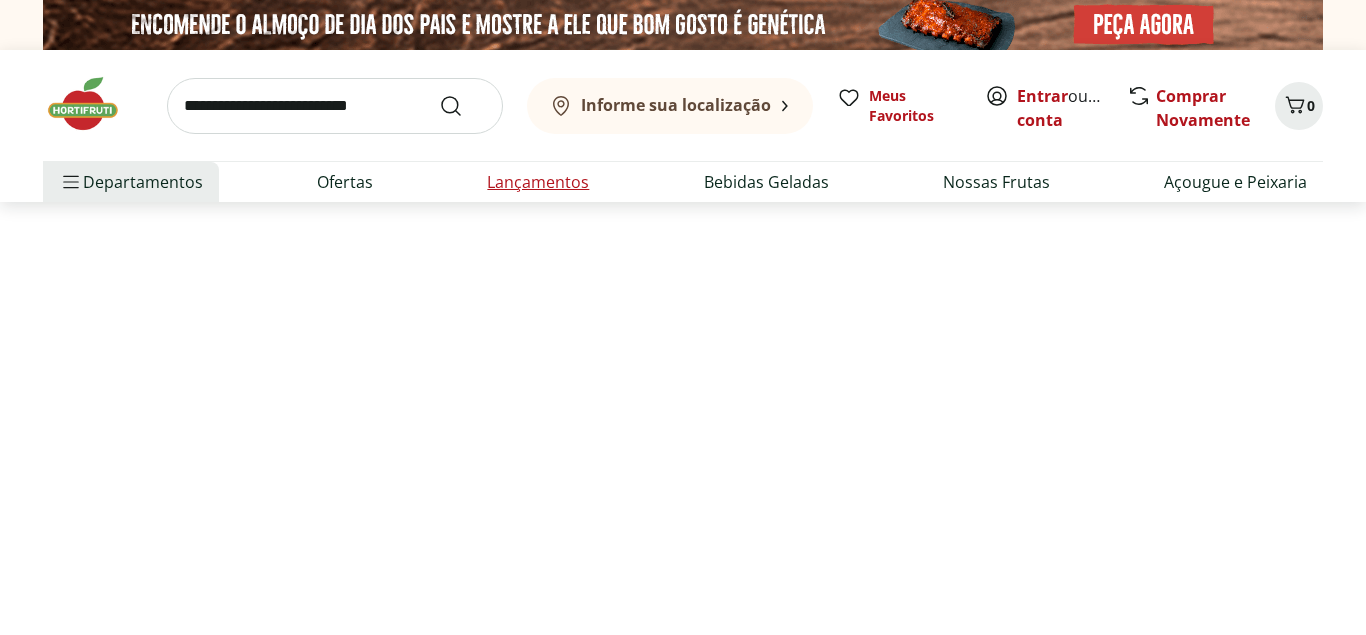 select on "**********" 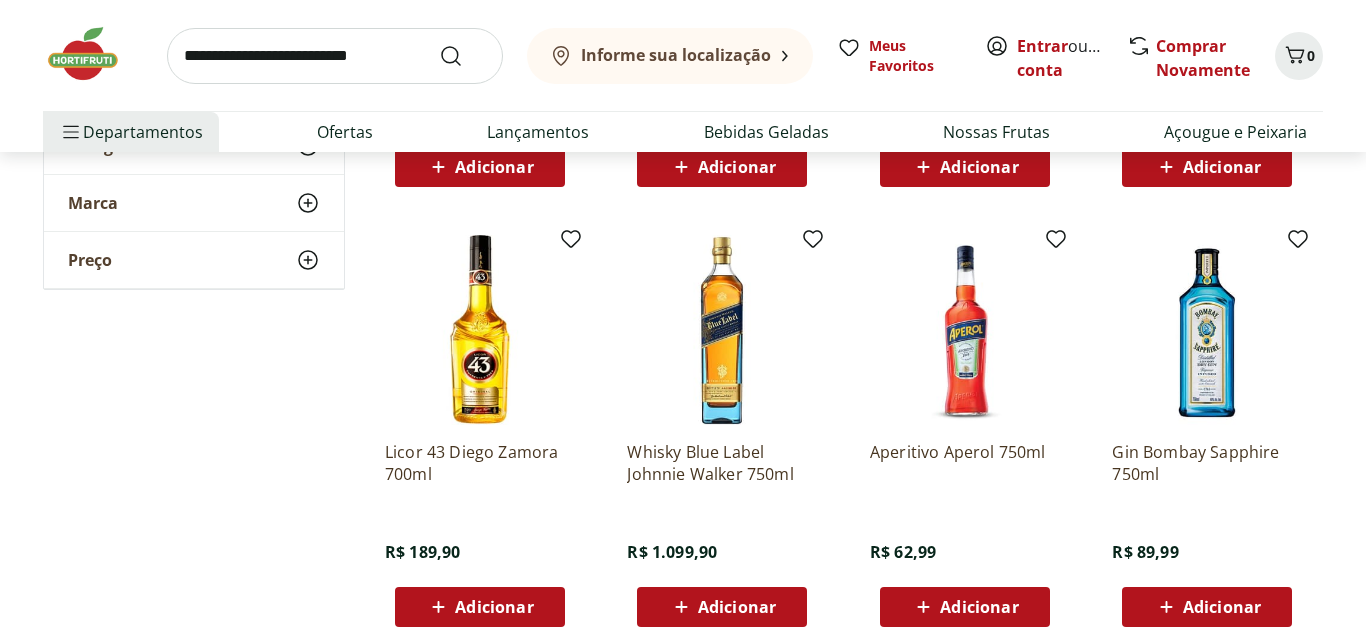 scroll, scrollTop: 408, scrollLeft: 0, axis: vertical 